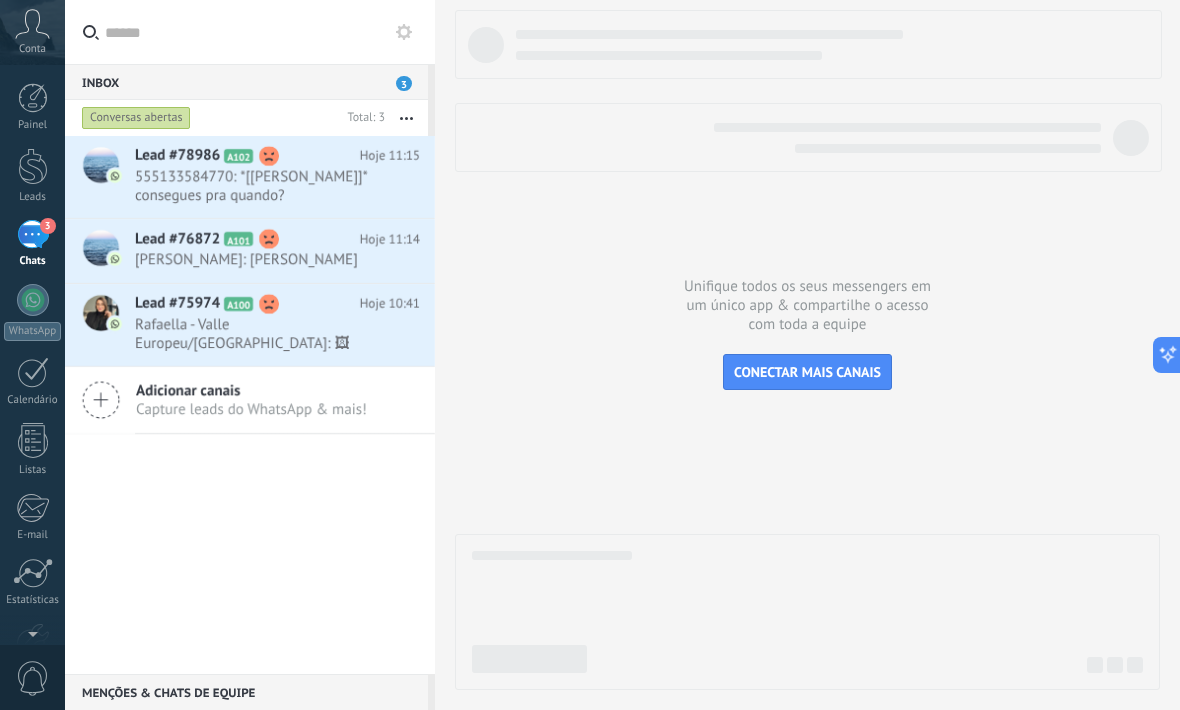 click at bounding box center [808, 44] 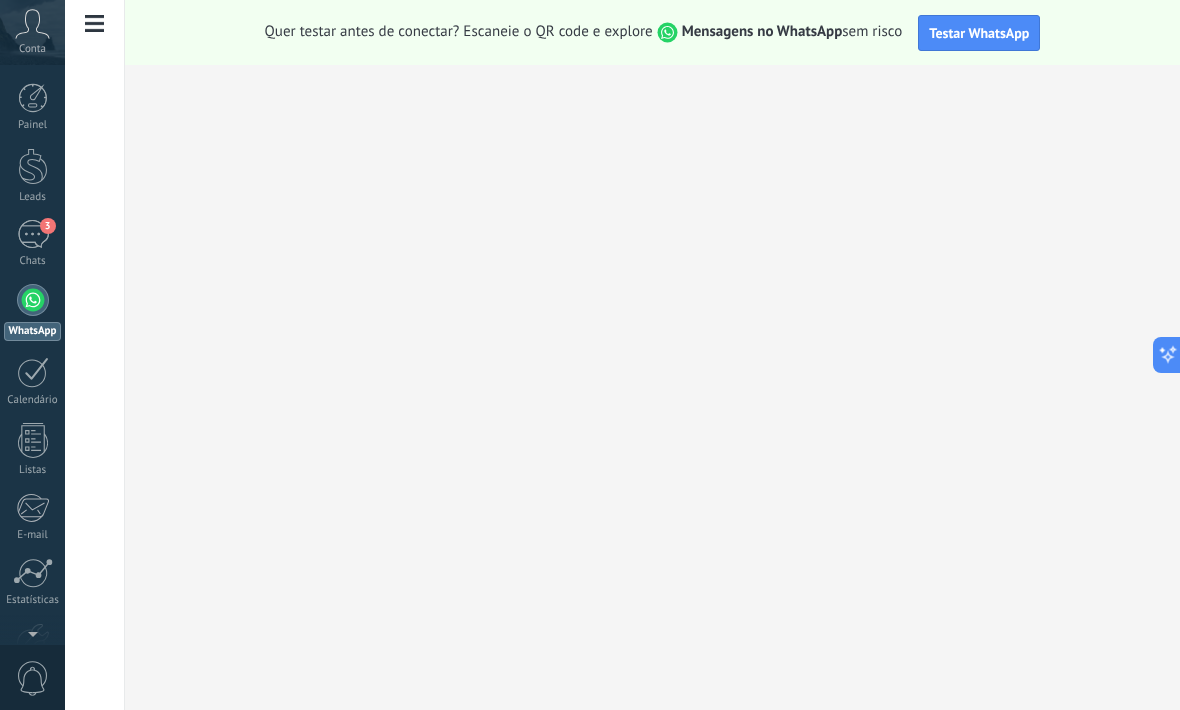 click on "3" at bounding box center (48, 226) 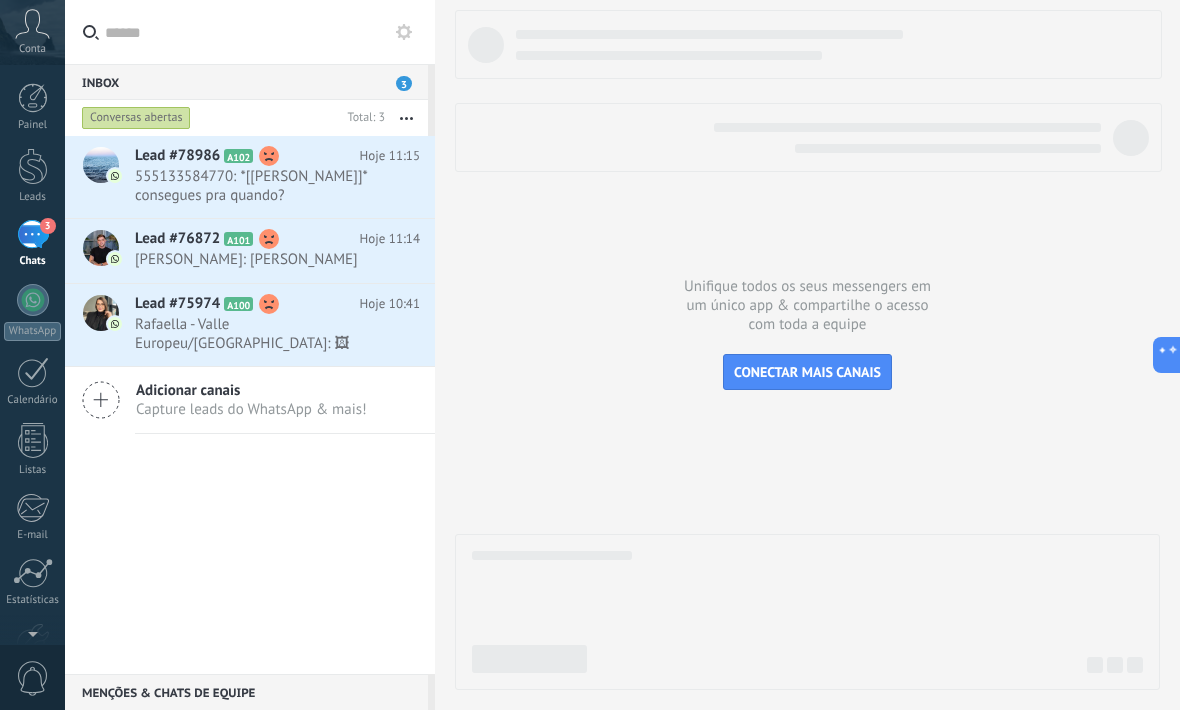 click on "555133584770: *[[PERSON_NAME]]*
consegues pra quando?" at bounding box center (258, 186) 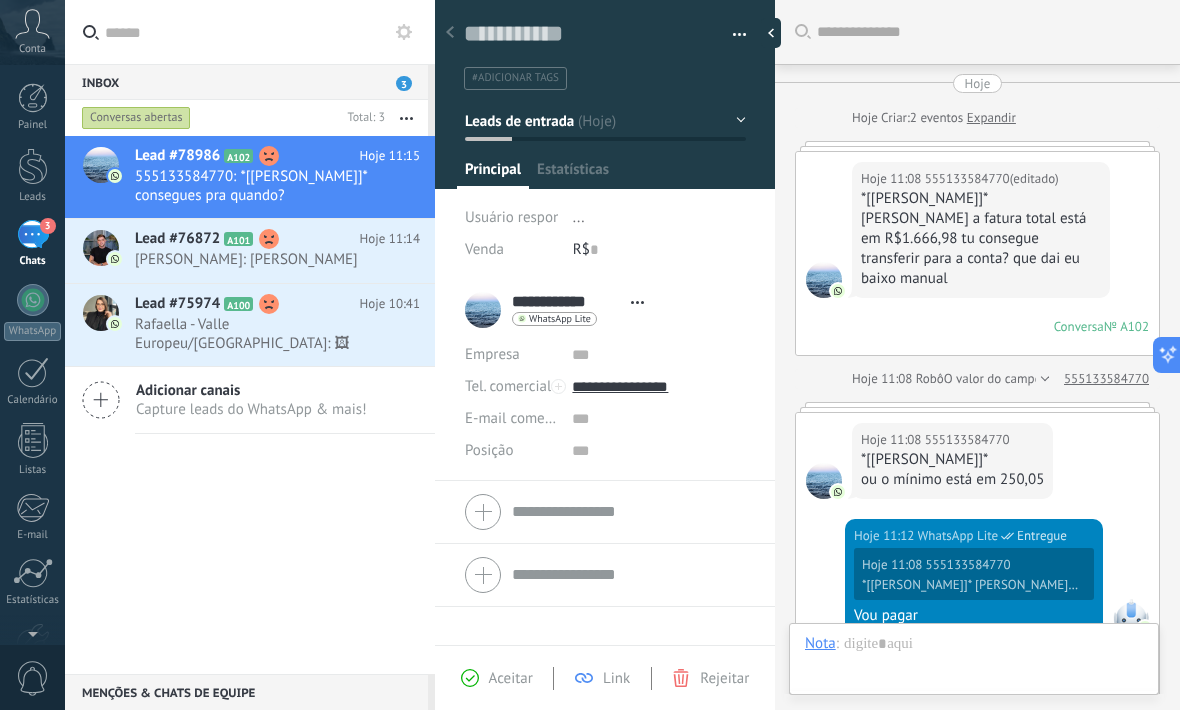 scroll, scrollTop: 30, scrollLeft: 0, axis: vertical 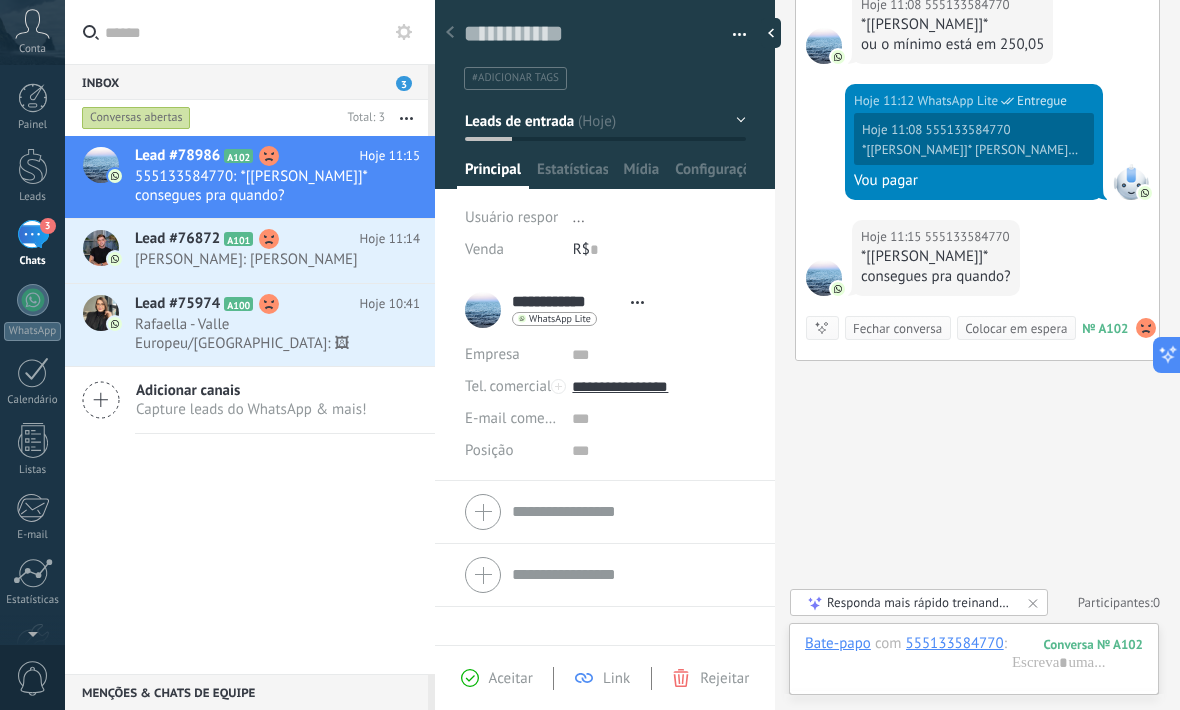 click at bounding box center [628, 511] 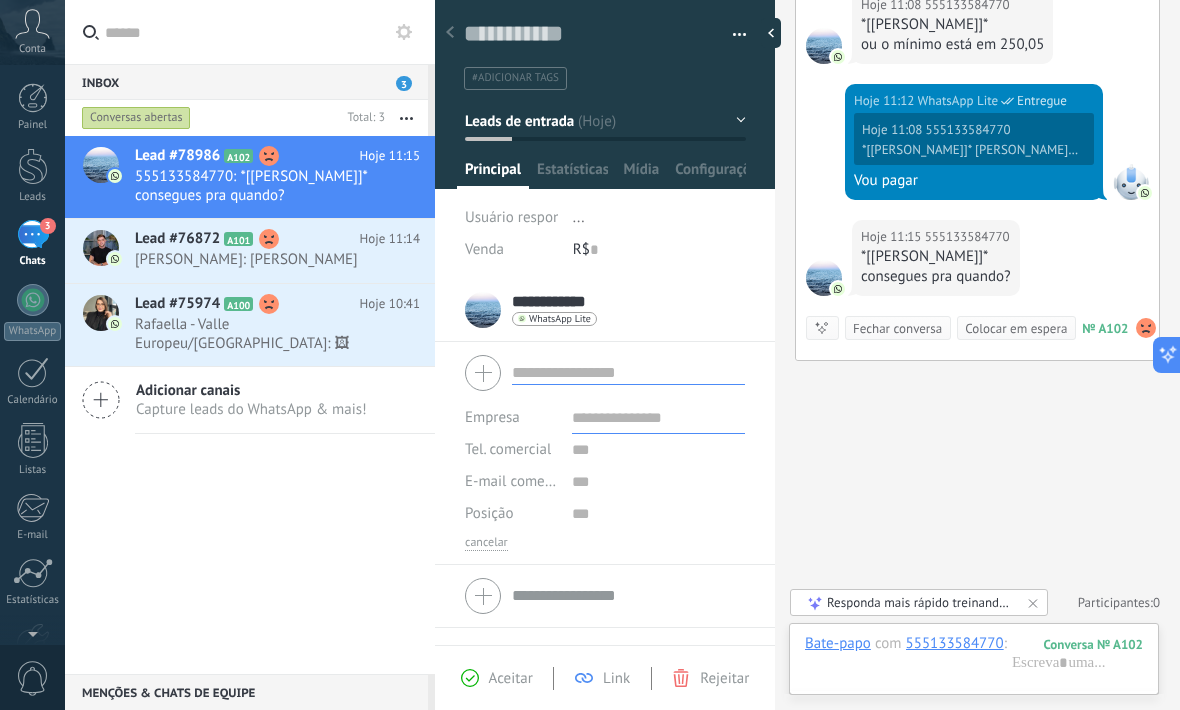 click at bounding box center (628, 372) 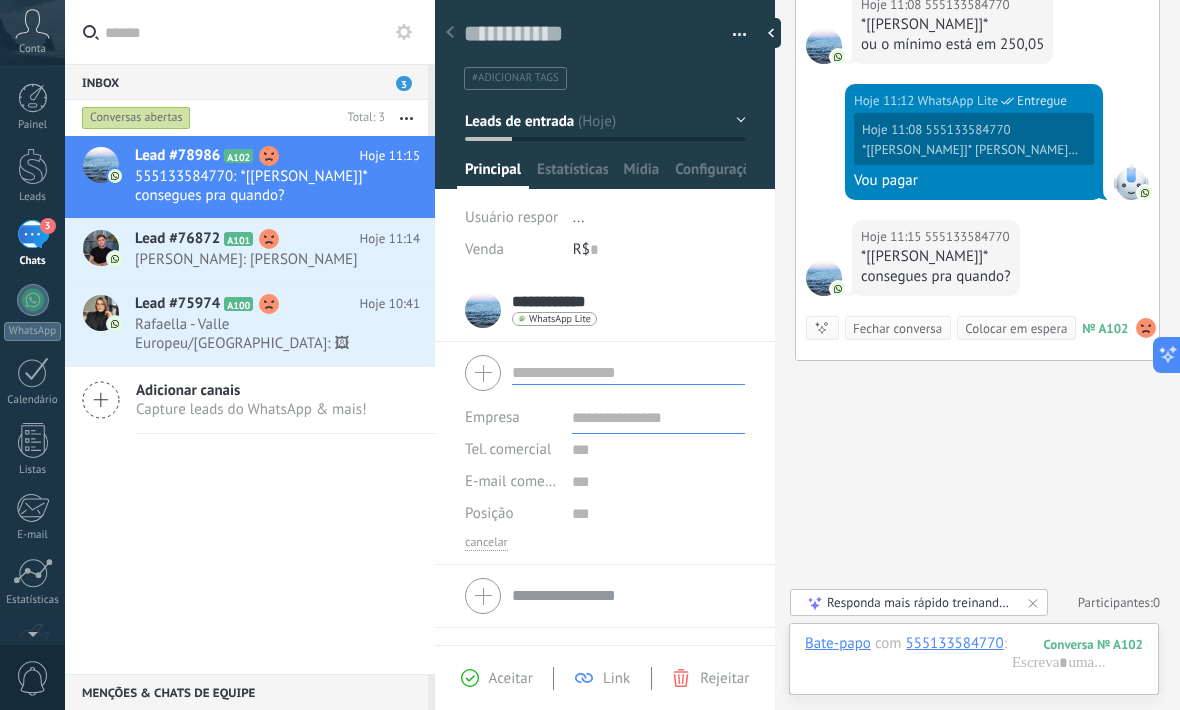 click on "Buscar Carregar mais Hoje Hoje Criar:  2  eventos   Expandir Hoje 11:08 555133584770  (editado) editado hoje 11:08 *[[PERSON_NAME]]* [PERSON_NAME] a fatura total está em R$1.666,98 tu consegue transferir para a conta? que dai eu baixo manual Conversa  № A102 Conversa № A102 Hoje 11:08 Robô  O valor do campo «Telefone»  está definido para «[PHONE_NUMBER]» 555133584770 Hoje 11:08 555133584770  *[Jandy Bang]* ou o mínimo está em 250,05 Hoje 11:12 WhatsApp Lite  Entregue Hoje 11:08 555133584770  *[Jandy Bang]*
Ana a fatura total está em R$1.666,98 tu consegue transferir para a conta? que dai eu baixo manual Vou pagar Hoje 11:15 555133584770  *[[PERSON_NAME]]* consegues pra quando? Conversa  № A102 Conversa № A102 Resumir Resumir Fechar conversa Colocar em espera Hoje 11:15 555133584770: *[[PERSON_NAME]]*
consegues pra quando? Conversa № A102 Nenhuma tarefa planejada, comece   adicionando uma  Participantes:  0 Adicionar membro Bots:  0" at bounding box center (977, 137) 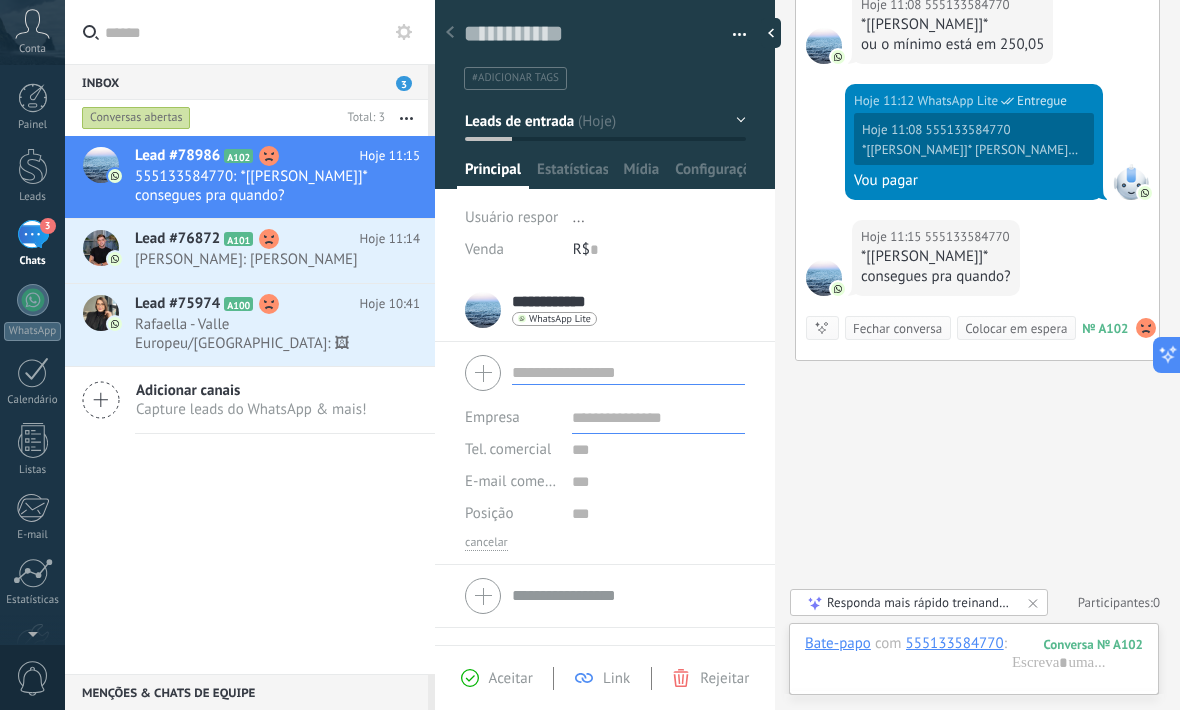 click at bounding box center (628, 372) 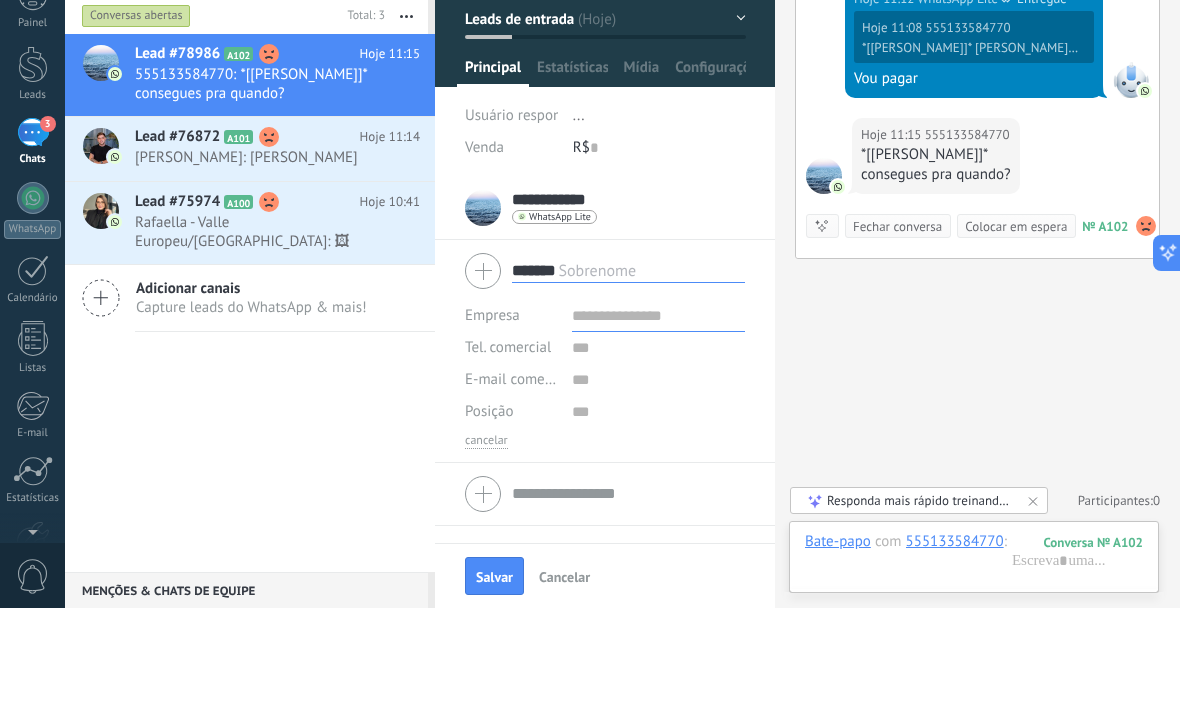 click on "*******
Sicredi  Sobrenome
Empresa
Tel. comercial
Comercial direto
Celular
Faz
Casa
Outros
Tel. comercial
Ligar
Copiar
Editar o lead
E-mail comercial
Email privado
Outro email" at bounding box center [605, 453] 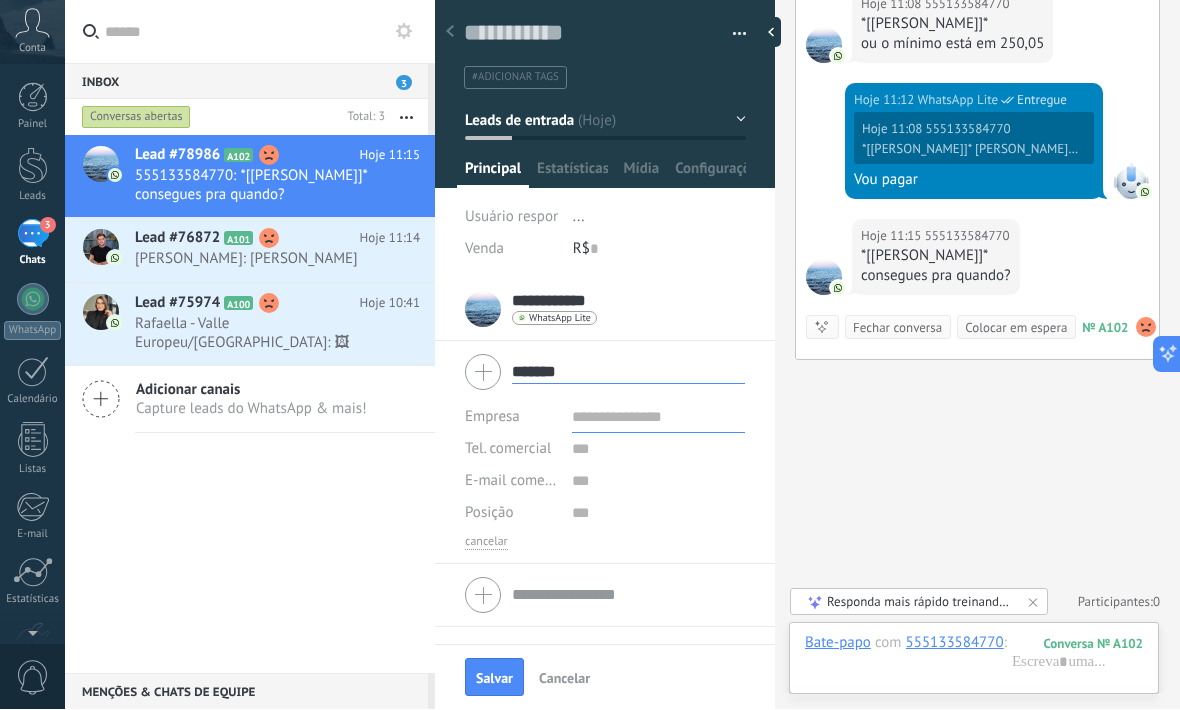 click on "*******" at bounding box center (628, 372) 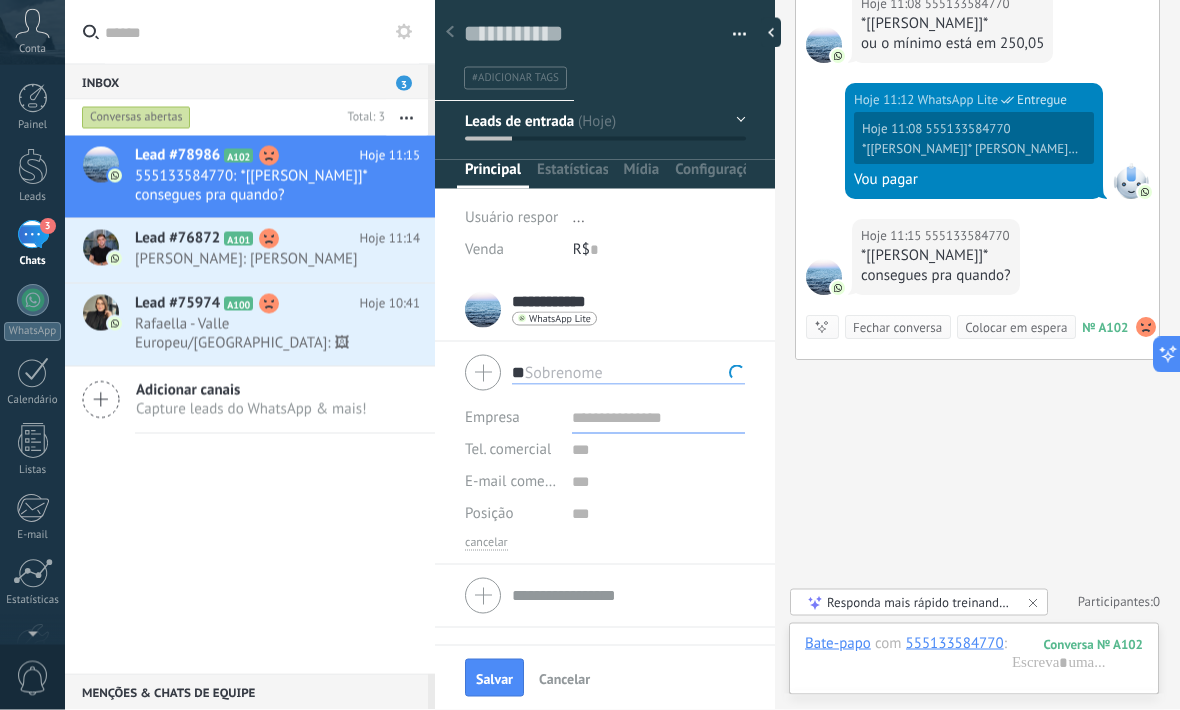 type on "*" 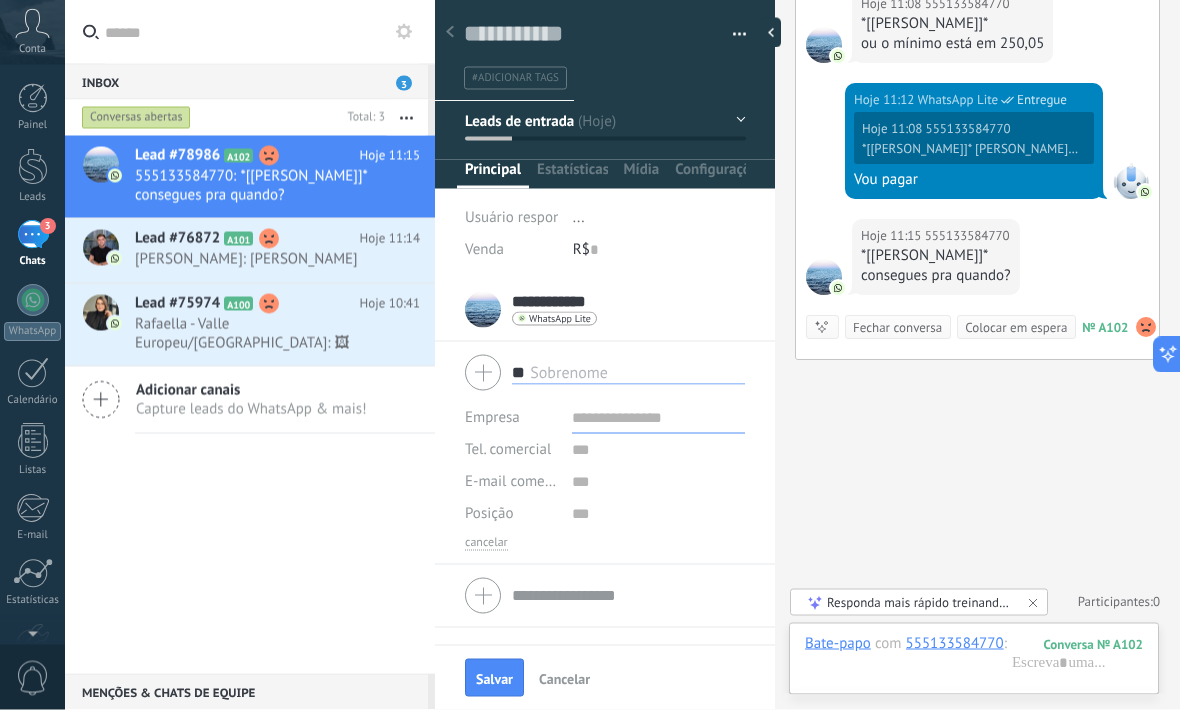 type on "*" 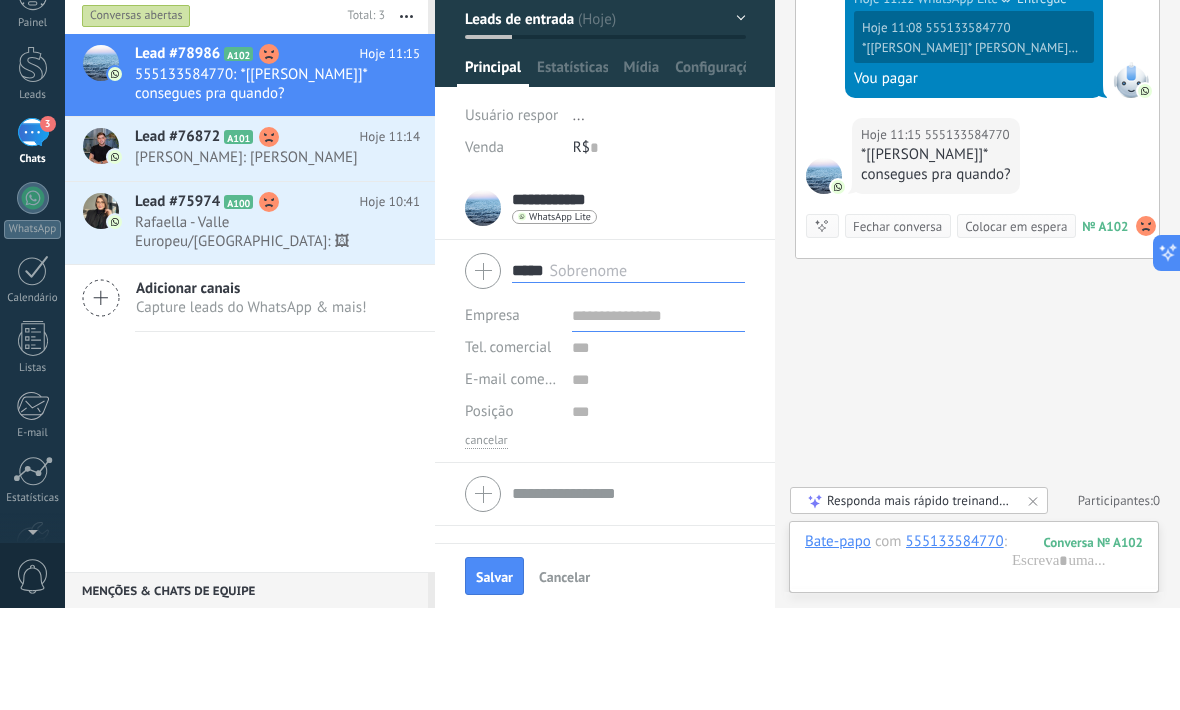 type on "*****" 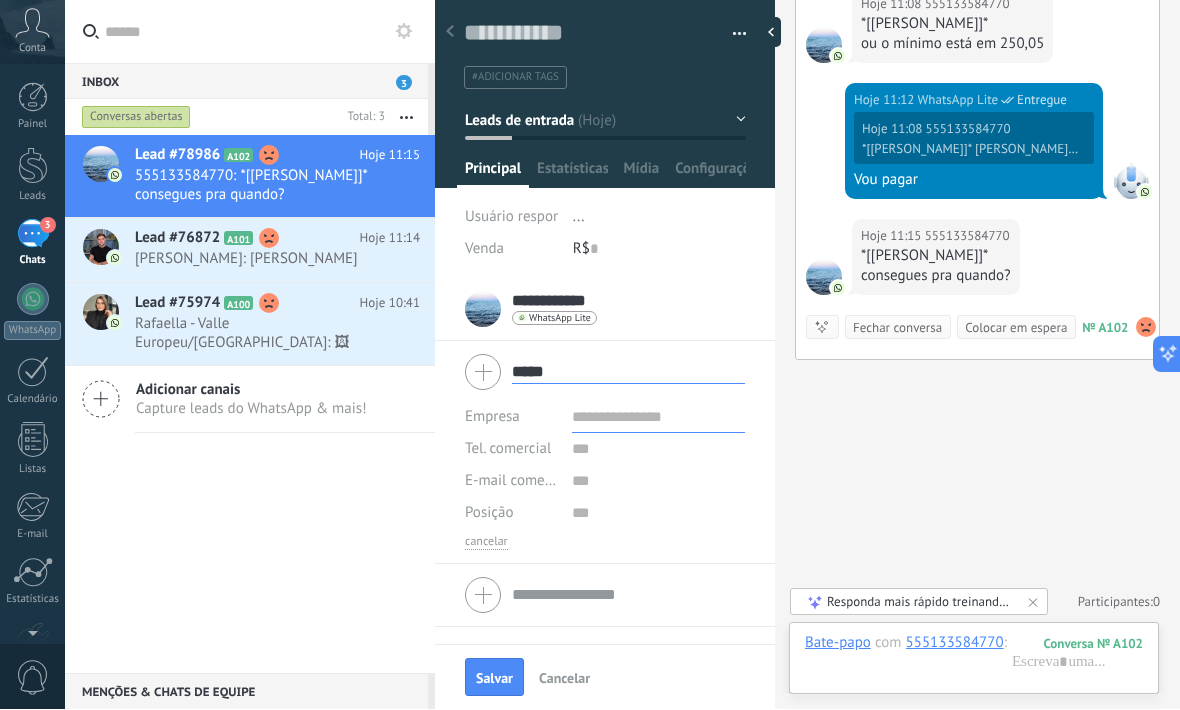 click at bounding box center [658, 418] 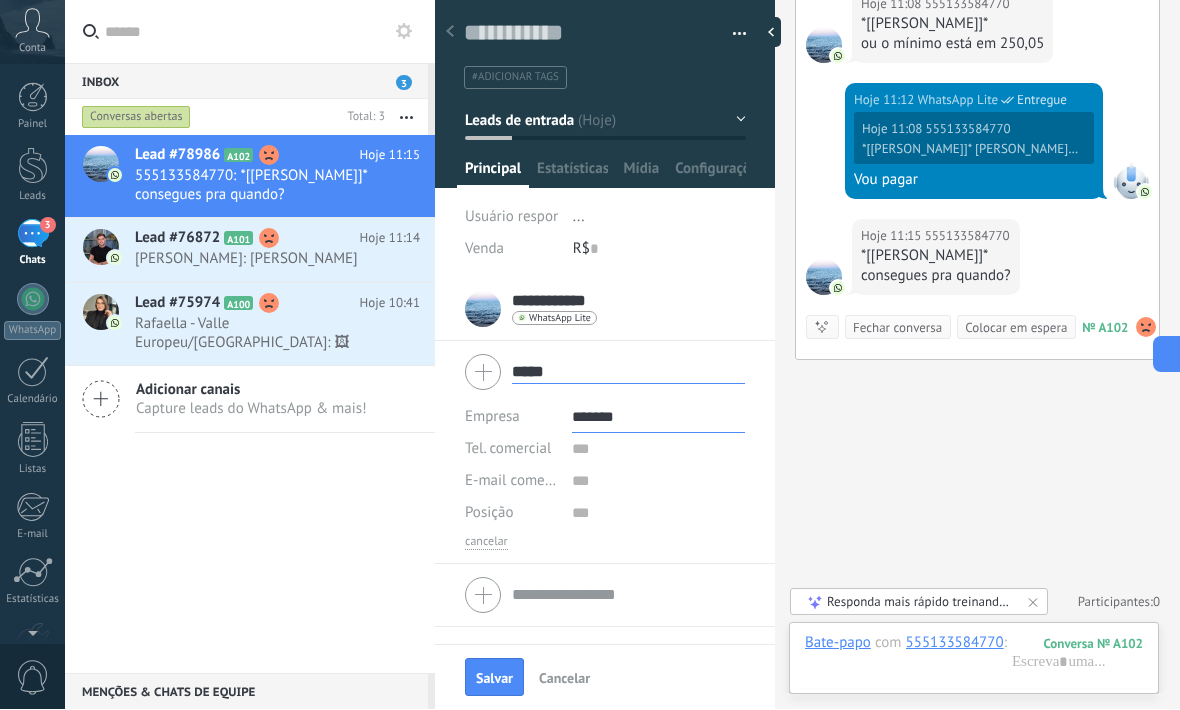 type on "*******" 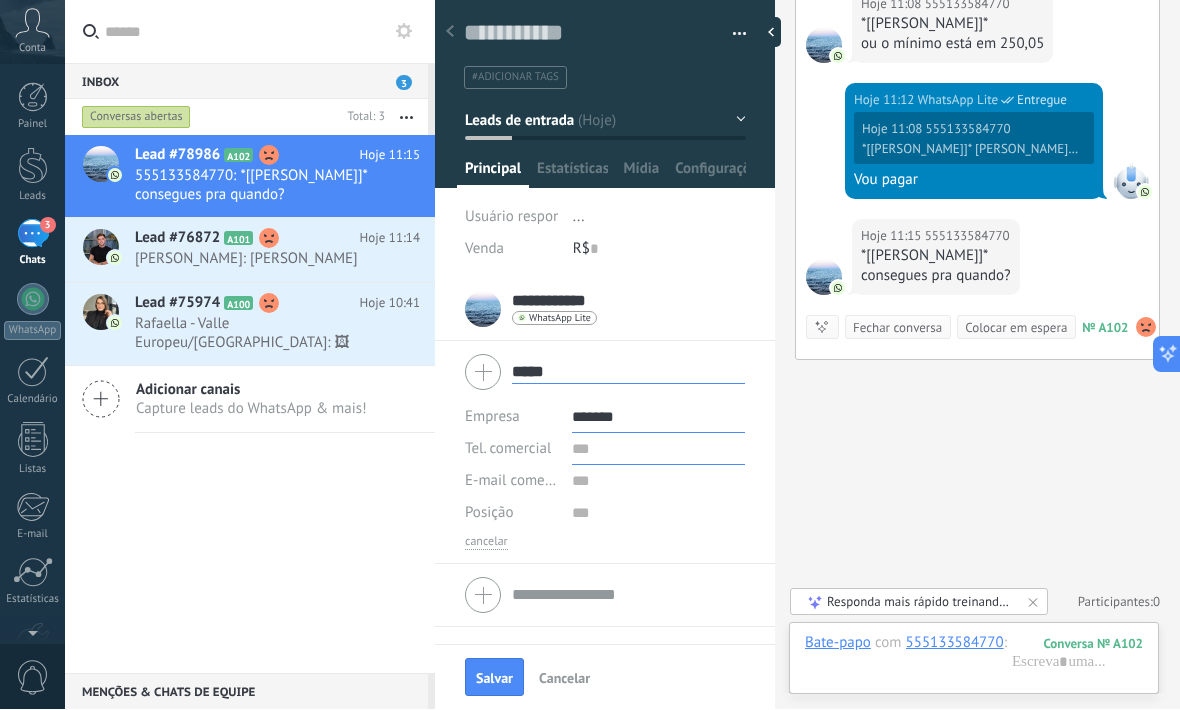 type on "*******" 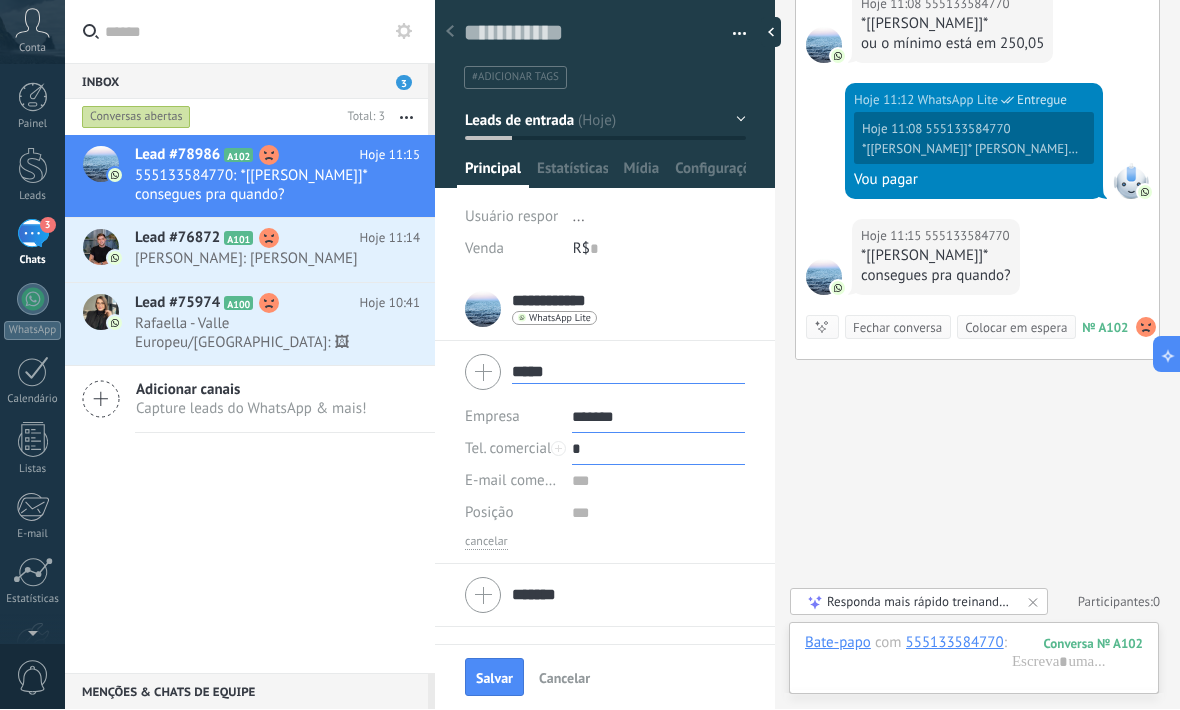 type on "*" 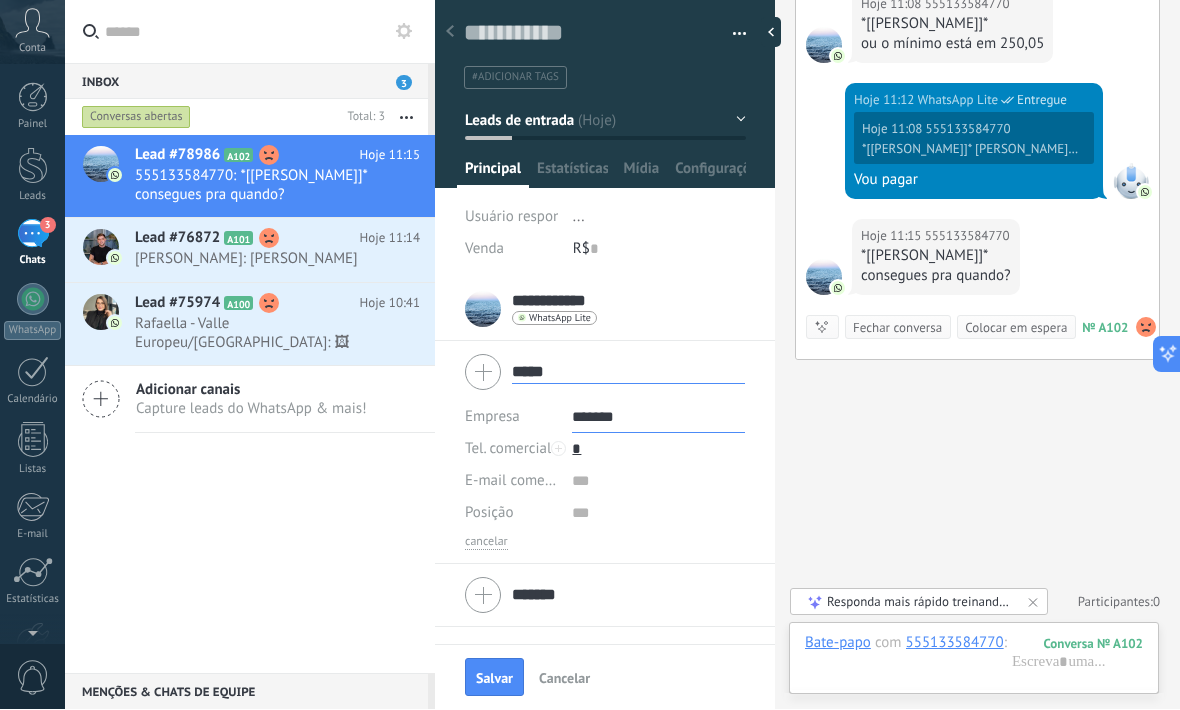 click on "Buscar Carregar mais Hoje Hoje Criar:  2  eventos   Expandir Hoje 11:08 555133584770  (editado) editado hoje 11:08 *[[PERSON_NAME]]* [PERSON_NAME] a fatura total está em R$1.666,98 tu consegue transferir para a conta? que dai eu baixo manual Conversa  № A102 Conversa № A102 Hoje 11:08 Robô  O valor do campo «Telefone»  está definido para «[PHONE_NUMBER]» 555133584770 Hoje 11:08 555133584770  *[Jandy Bang]* ou o mínimo está em 250,05 Hoje 11:12 WhatsApp Lite  Entregue Hoje 11:08 555133584770  *[Jandy Bang]*
Ana a fatura total está em R$1.666,98 tu consegue transferir para a conta? que dai eu baixo manual Vou pagar Hoje 11:15 555133584770  *[[PERSON_NAME]]* consegues pra quando? Conversa  № A102 Conversa № A102 Resumir Resumir Fechar conversa Colocar em espera Hoje 11:15 555133584770: *[[PERSON_NAME]]*
consegues pra quando? Conversa № A102 Nenhuma tarefa planejada, comece   adicionando uma  Participantes:  0 Adicionar membro Bots:  0" at bounding box center [977, 137] 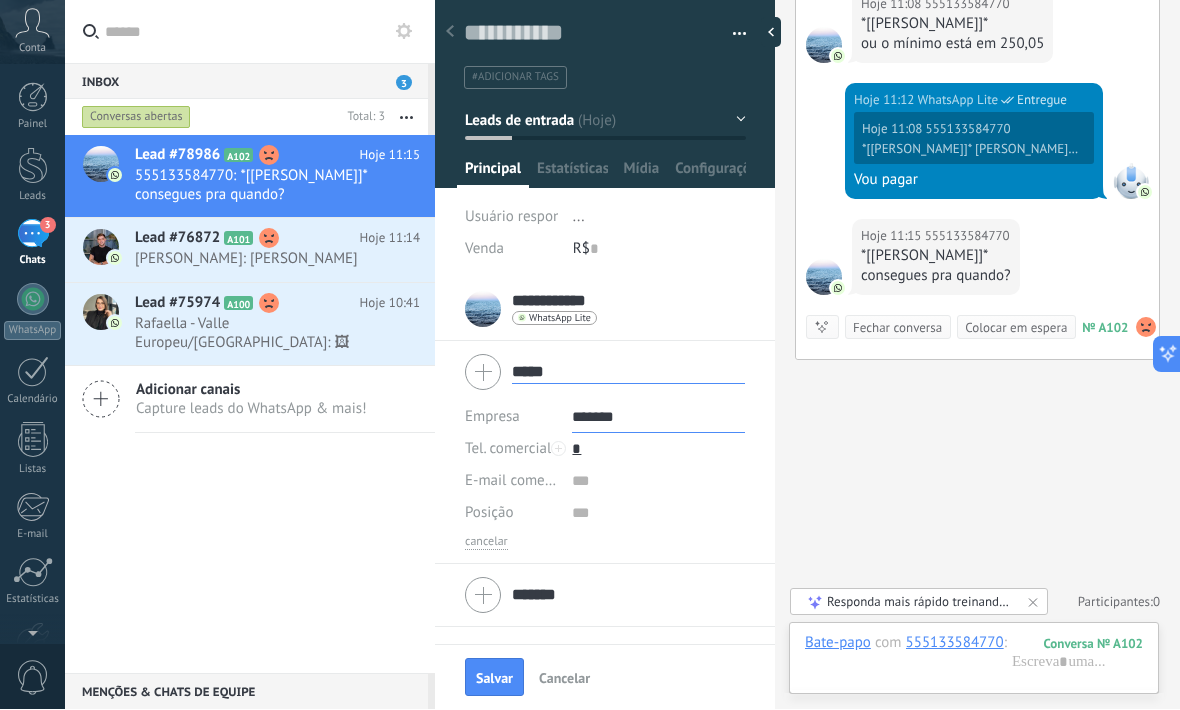 scroll, scrollTop: 438, scrollLeft: 0, axis: vertical 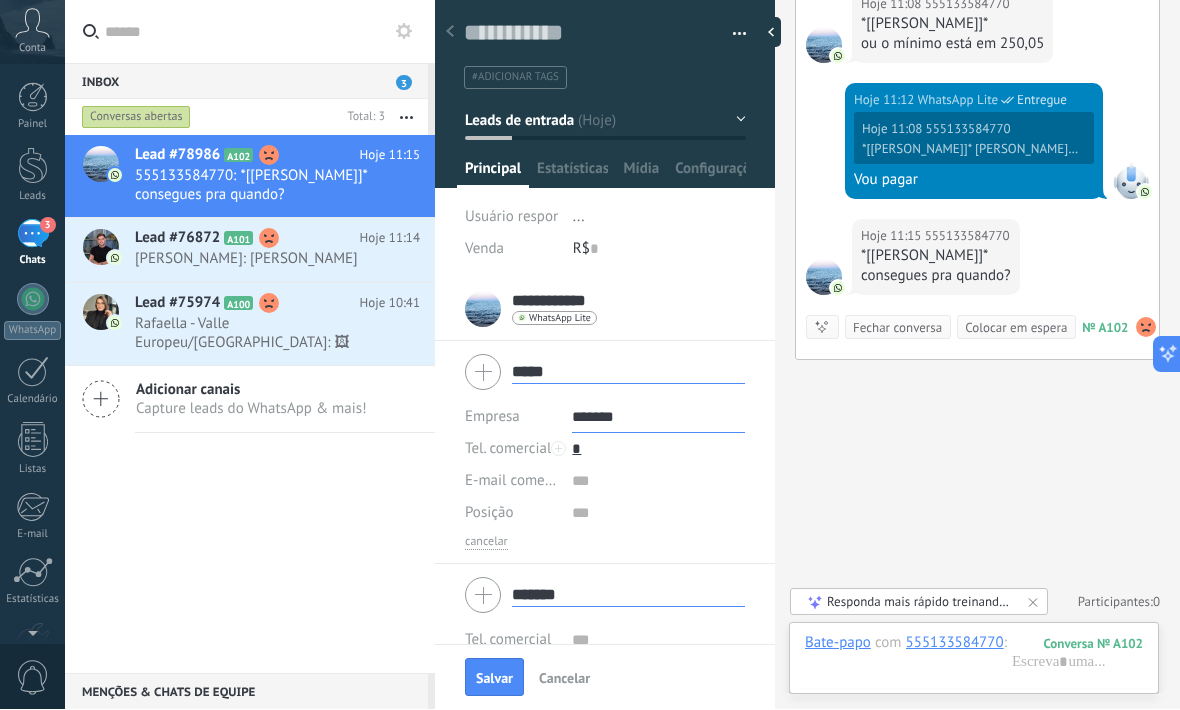 click on "Lead #78986
A102
Hoje 11:15
555133584770: *[[PERSON_NAME]]*
consegues pra quando?
Lead #76872
A101" at bounding box center (250, 405) 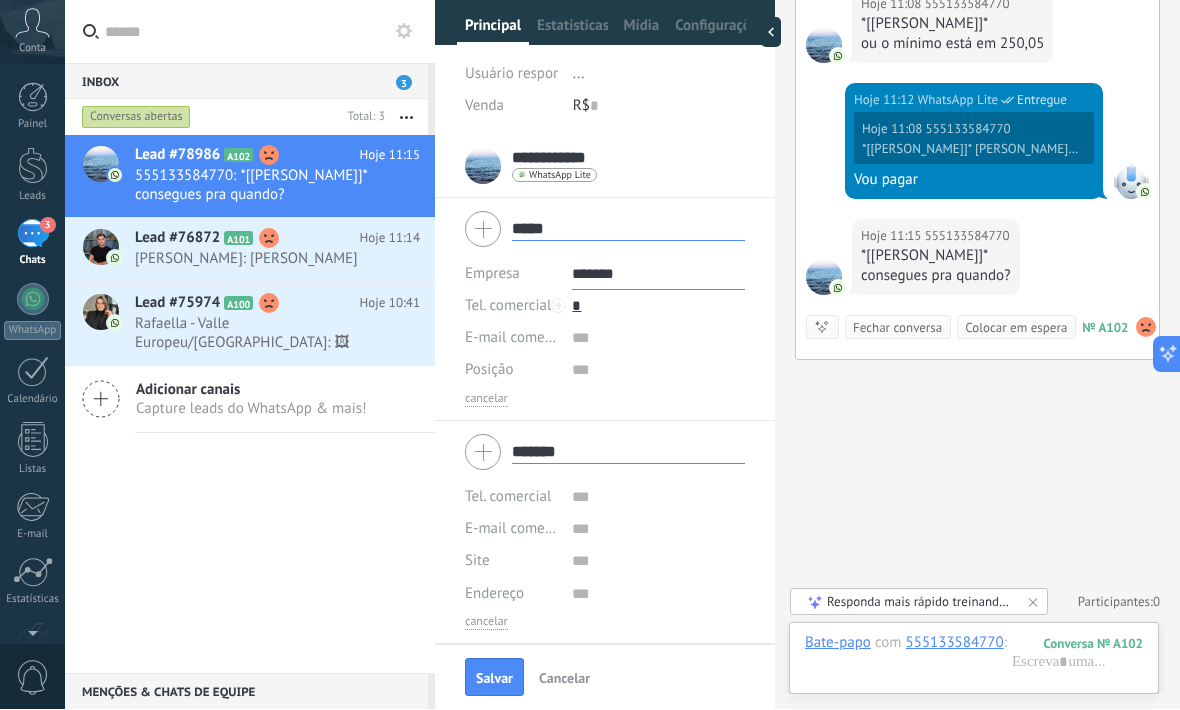 scroll, scrollTop: 149, scrollLeft: 0, axis: vertical 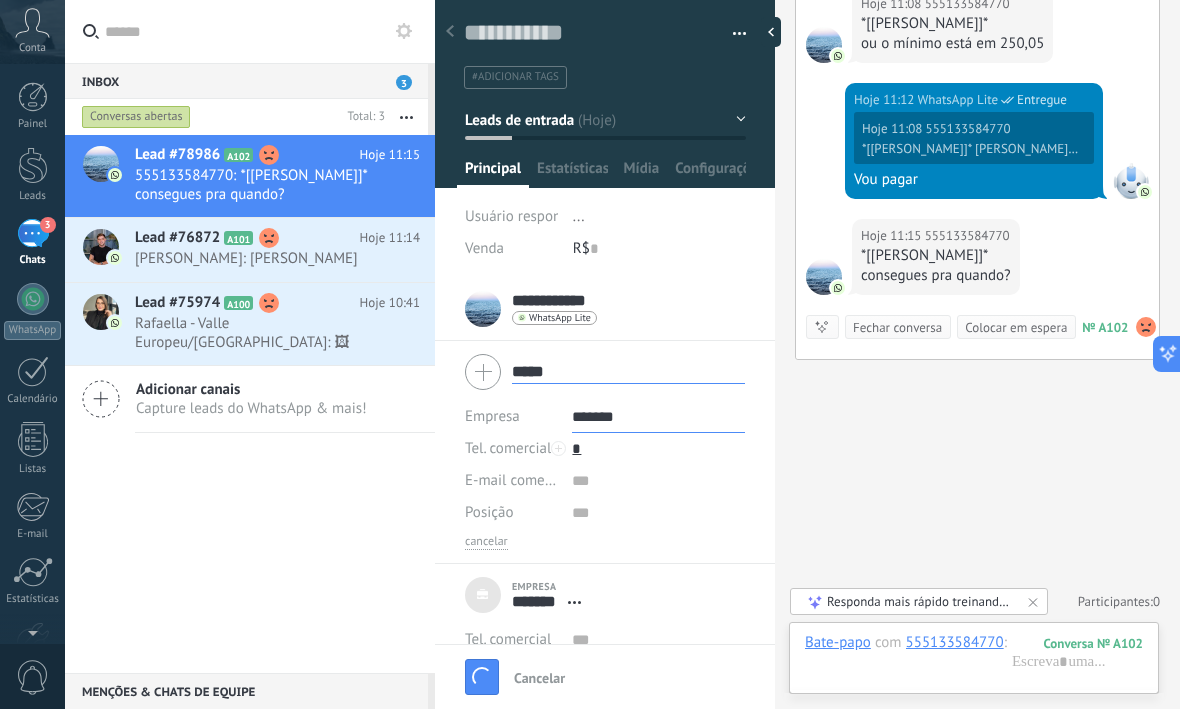 type on "***" 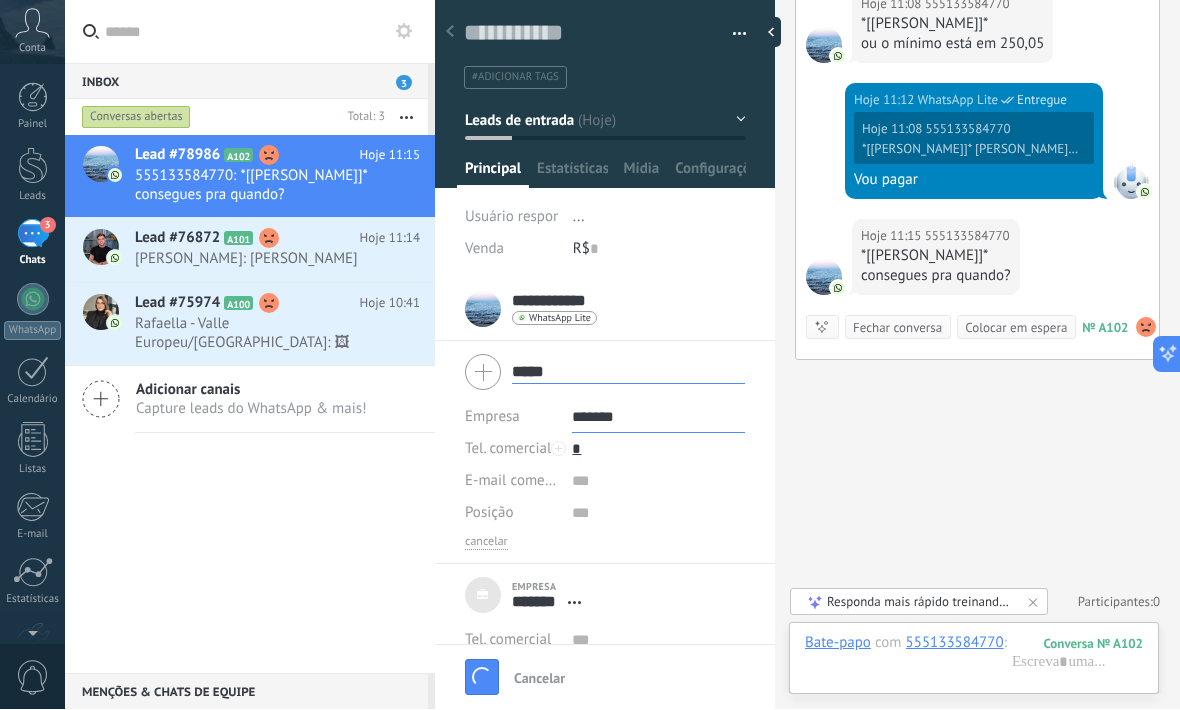 type 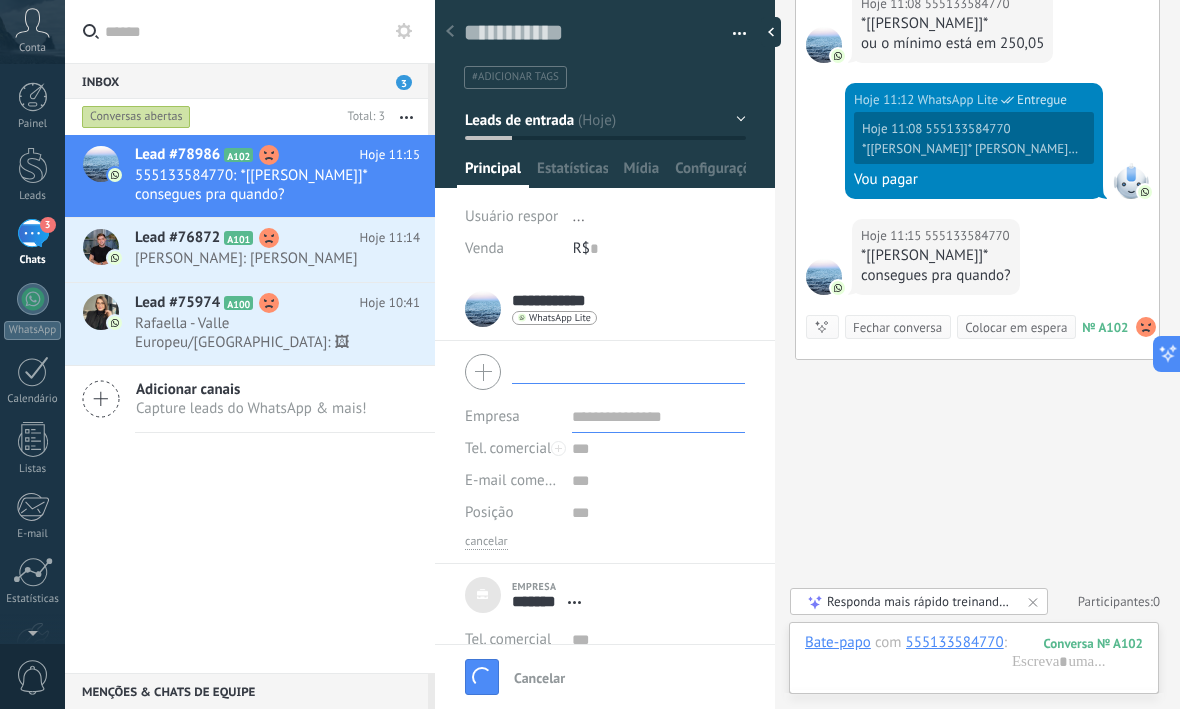scroll, scrollTop: 20, scrollLeft: 0, axis: vertical 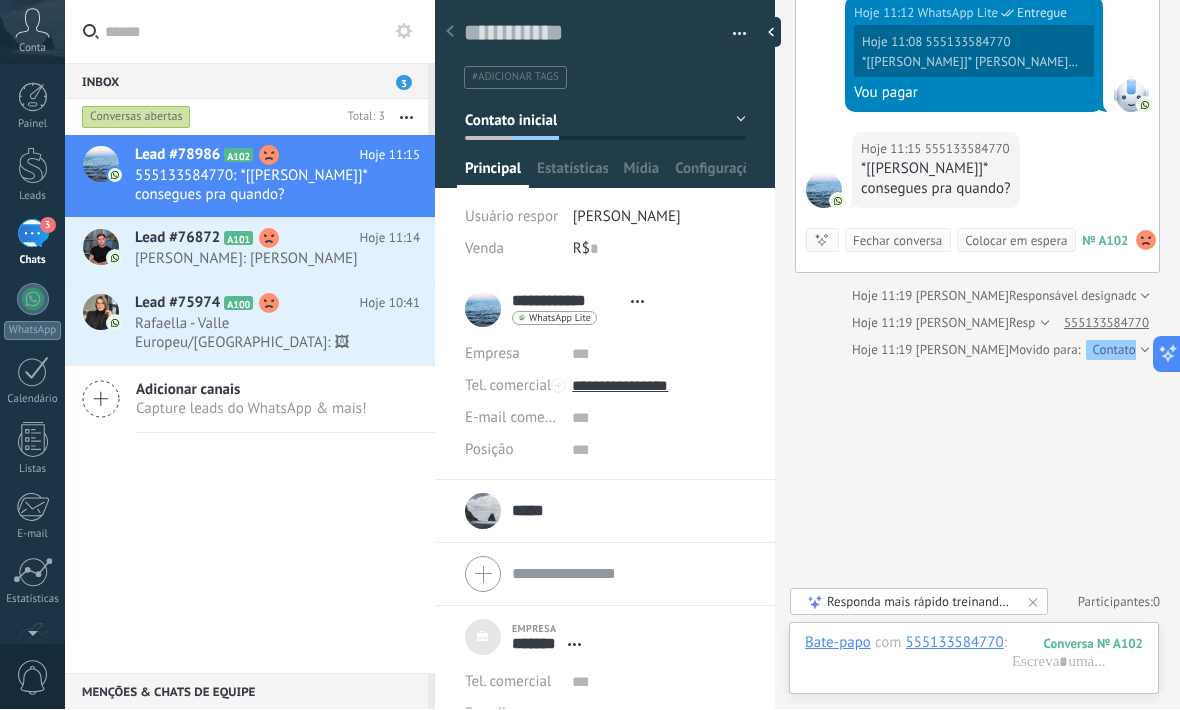 click on "Hoje 11:15 555133584770  *[[PERSON_NAME]]* consegues pra quando? Conversa  № A102 Conversa № A102 Resumir Resumir Fechar conversa Colocar em espera" at bounding box center [977, 203] 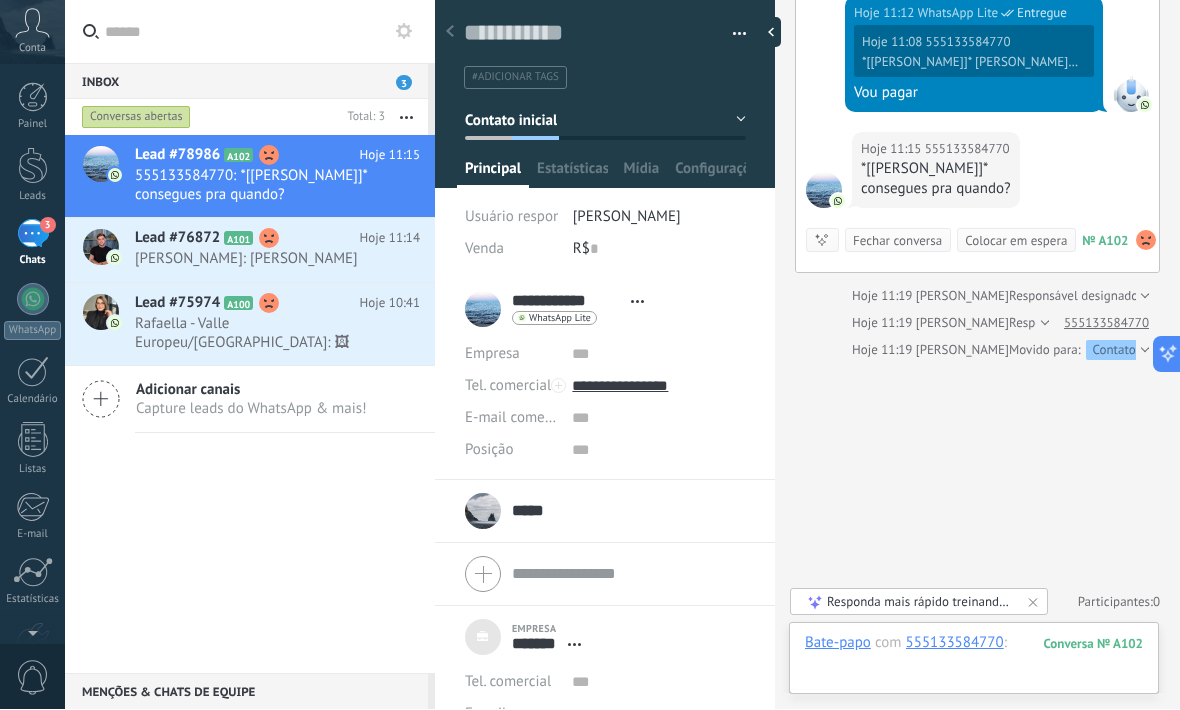 type 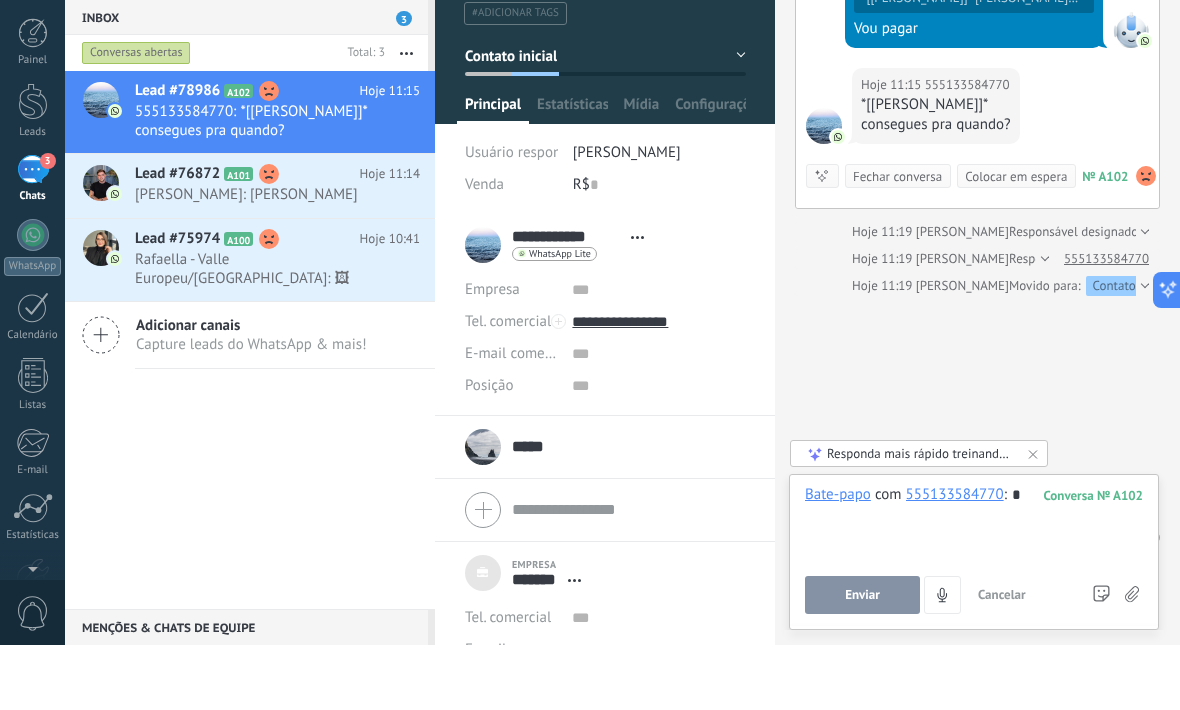 scroll, scrollTop: 1, scrollLeft: 0, axis: vertical 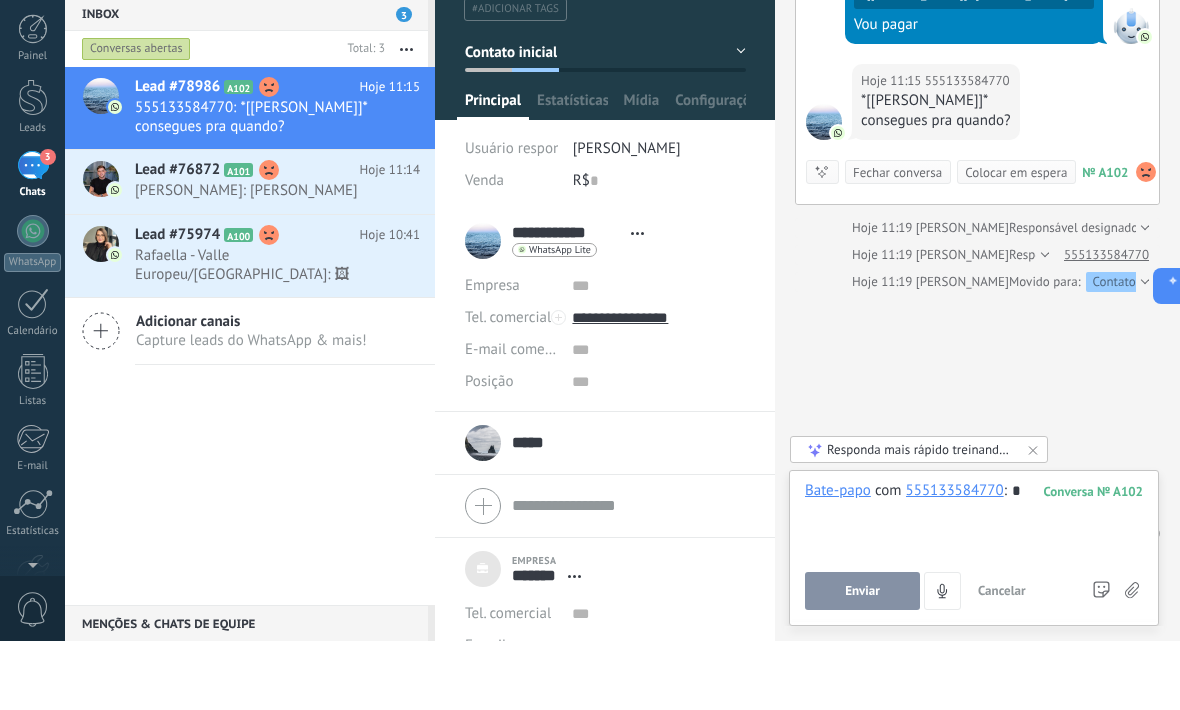 click on "*" at bounding box center [974, 588] 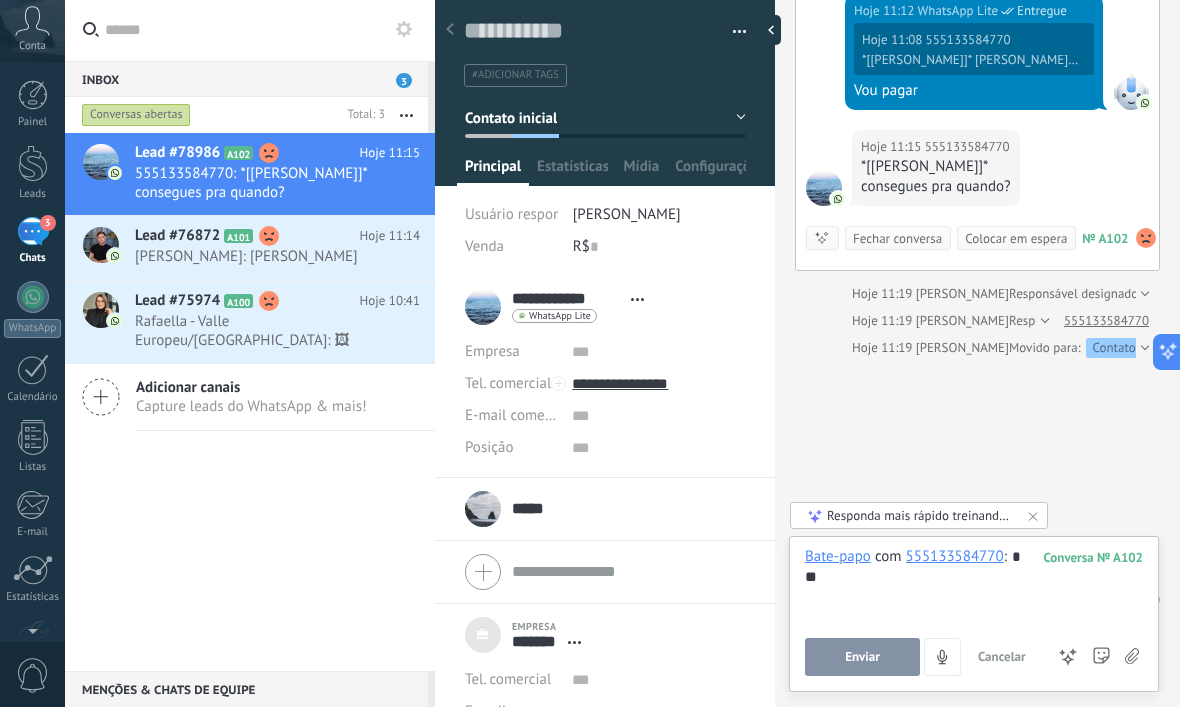 scroll, scrollTop: 0, scrollLeft: 0, axis: both 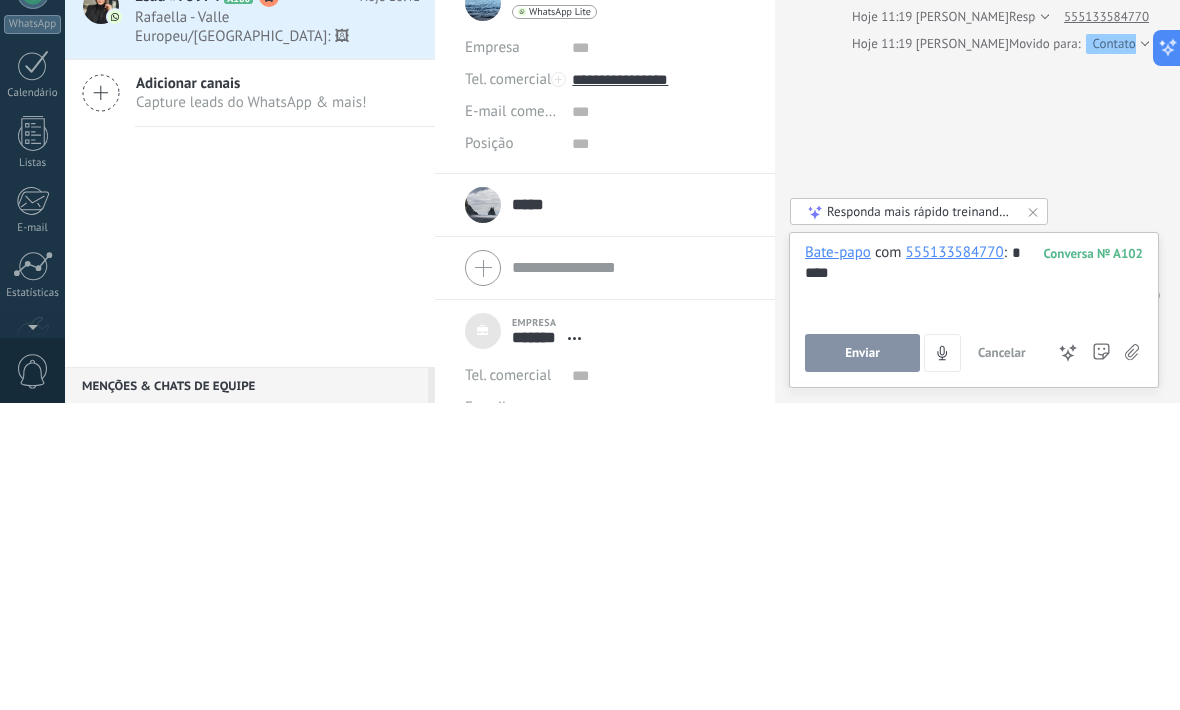 click on "Buscar Carregar mais Hoje Hoje Criar:  3  eventos   Expandir Hoje 11:08 555133584770  (editado) editado hoje 11:08 *[[PERSON_NAME]]* [PERSON_NAME] a fatura total está em R$1.666,98 tu consegue transferir para a conta? que dai eu baixo manual Conversa  № A102 Conversa № A102 Hoje 11:08 Robô  O valor do campo «Telefone»  está definido para «[PHONE_NUMBER]» 555133584770 Hoje 11:08 555133584770  *[Jandy Bang]* ou o mínimo está em 250,05 Hoje 11:12 WhatsApp Lite  Entregue Hoje 11:08 555133584770  *[Jandy Bang]*
Ana a fatura total está em R$1.666,98 tu consegue transferir para a conta? que dai eu baixo manual Vou pagar Hoje 11:15 555133584770  *[[PERSON_NAME]]* consegues pra quando? Conversa  № A102 Conversa № A102 Resumir Resumir Fechar conversa Colocar em espera Hoje 11:15 555133584770: *[[PERSON_NAME]]*
consegues pra quando? Conversa № A102 Hoje 11:19 [PERSON_NAME]  Responsável designado: [PERSON_NAME] Hoje 11:19 [PERSON_NAME]  Responsável designado: [PERSON_NAME] 555133584770 Hoje 11:19 [PERSON_NAME]  Movido para:" at bounding box center (977, 94) 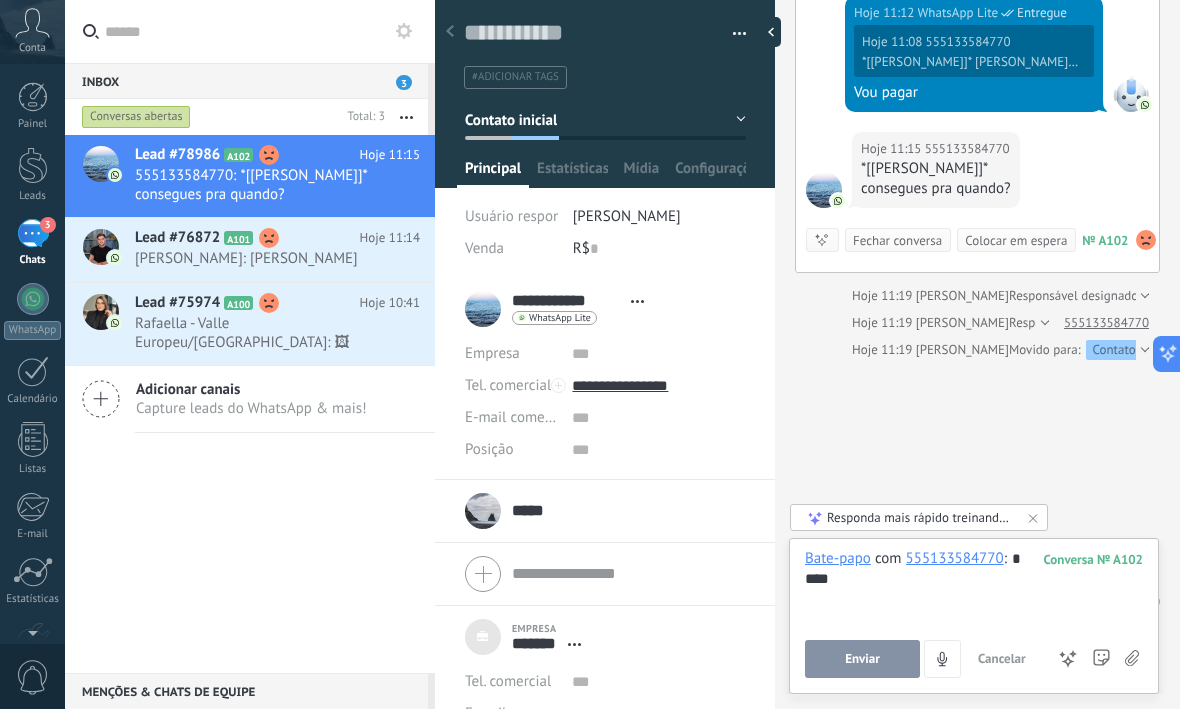 click on "Enviar" at bounding box center [862, 660] 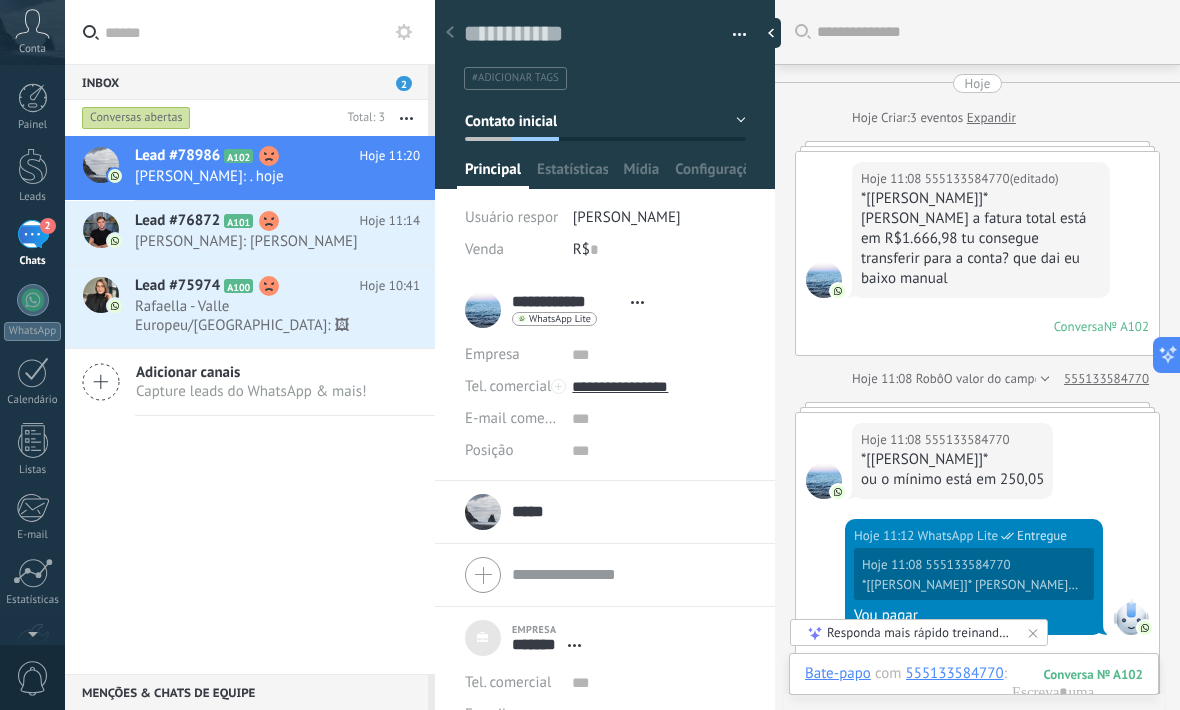 scroll, scrollTop: -24, scrollLeft: 0, axis: vertical 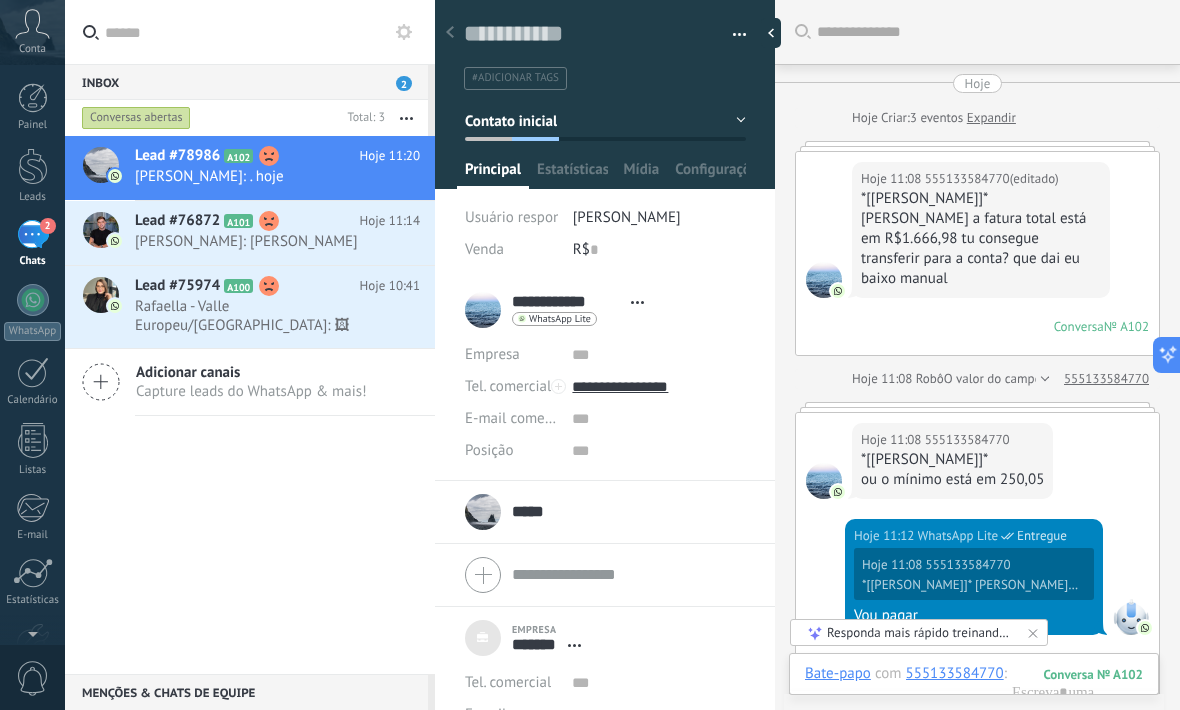click on "Expandir" at bounding box center [991, 118] 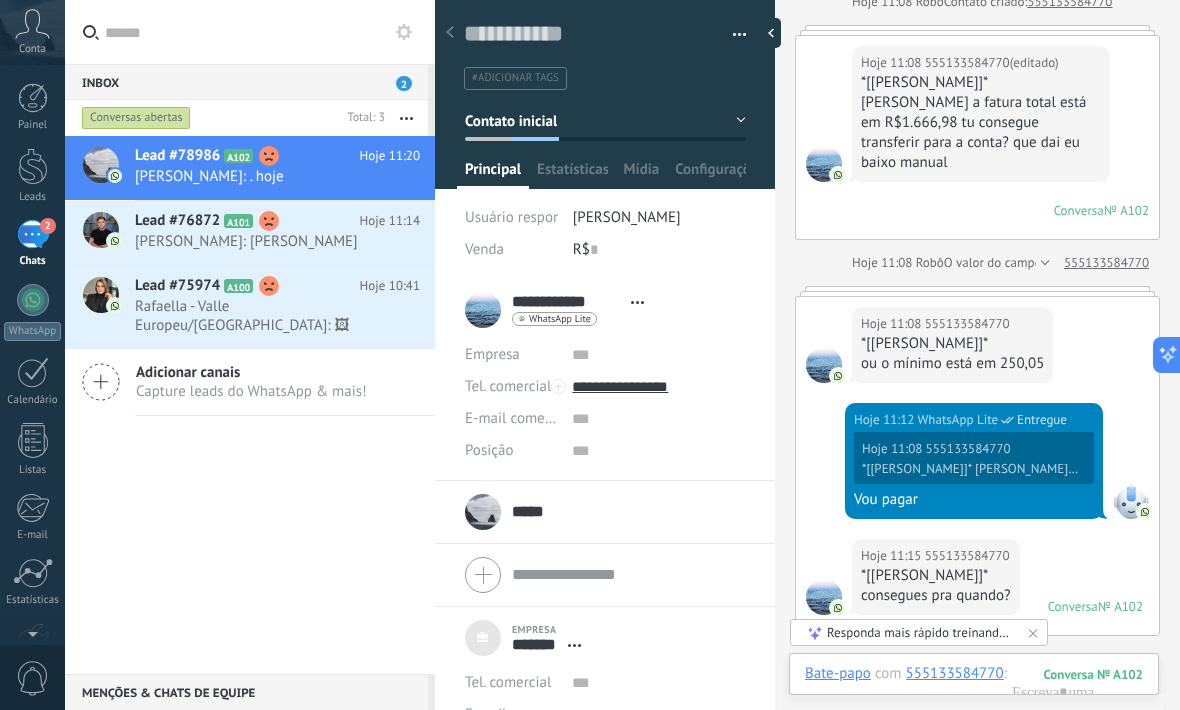 click on "[PERSON_NAME]: [PERSON_NAME]" at bounding box center [258, 241] 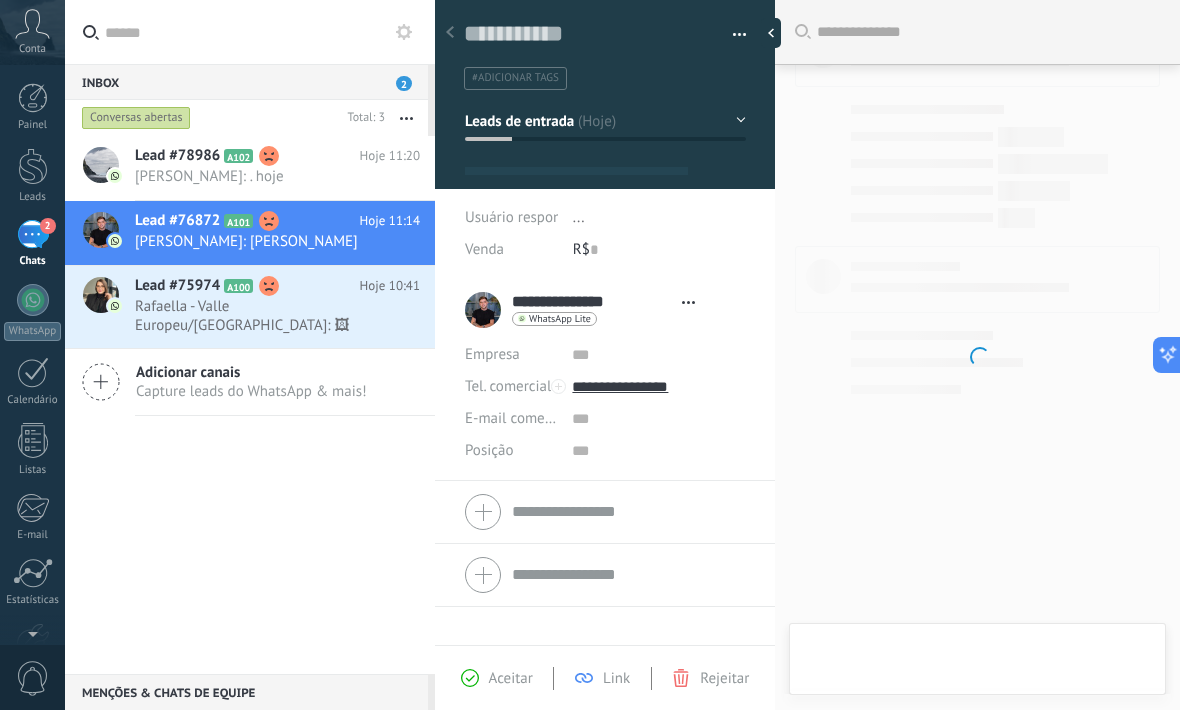 scroll, scrollTop: 947, scrollLeft: 0, axis: vertical 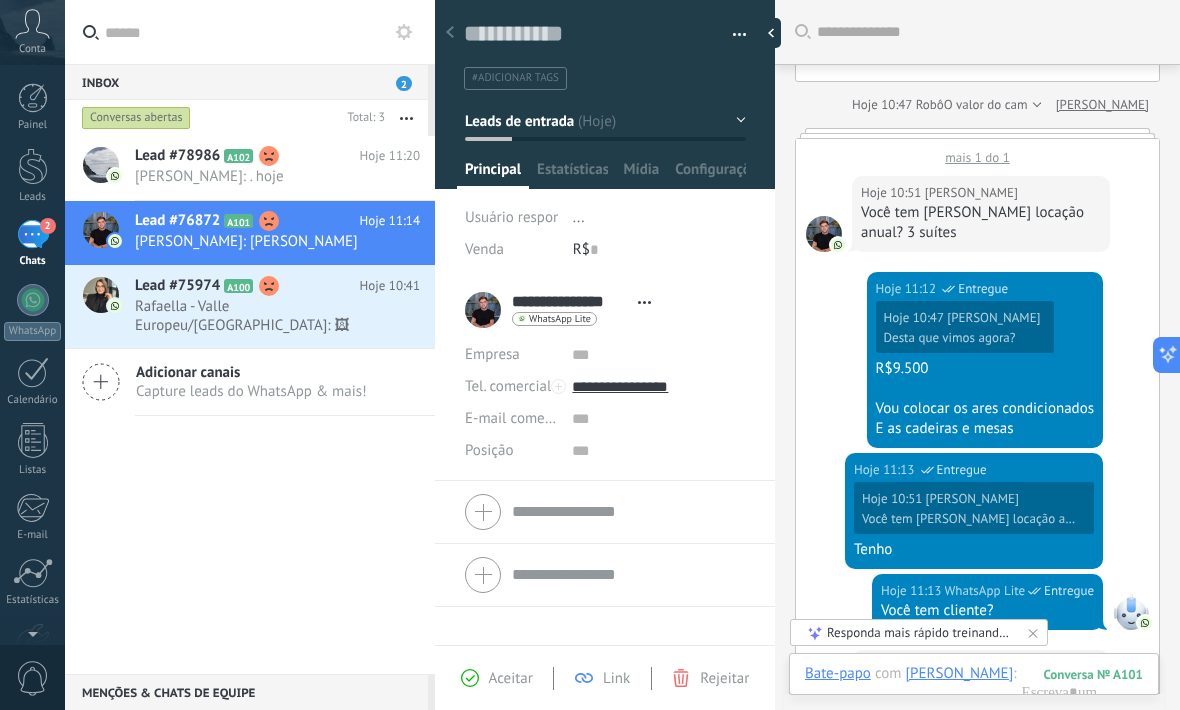 click at bounding box center (977, 133) 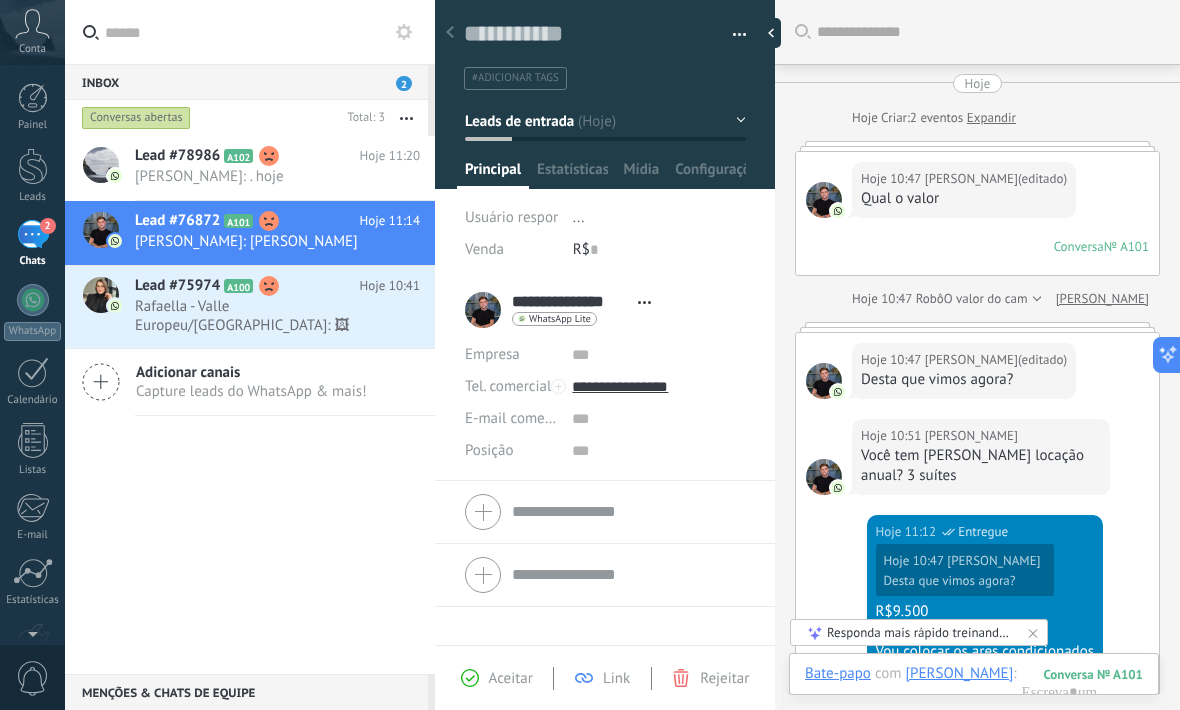 scroll, scrollTop: 0, scrollLeft: 0, axis: both 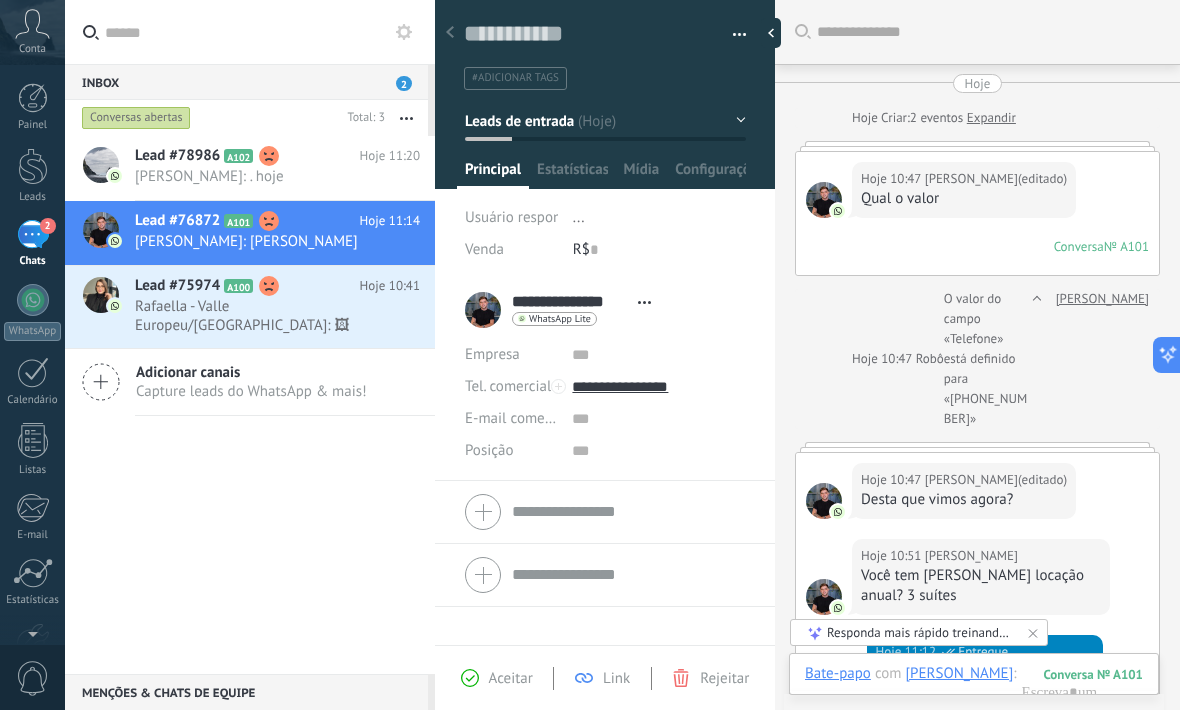 click on "Rafaella - Valle Europeu/[GEOGRAPHIC_DATA]: 🖼" at bounding box center (258, 316) 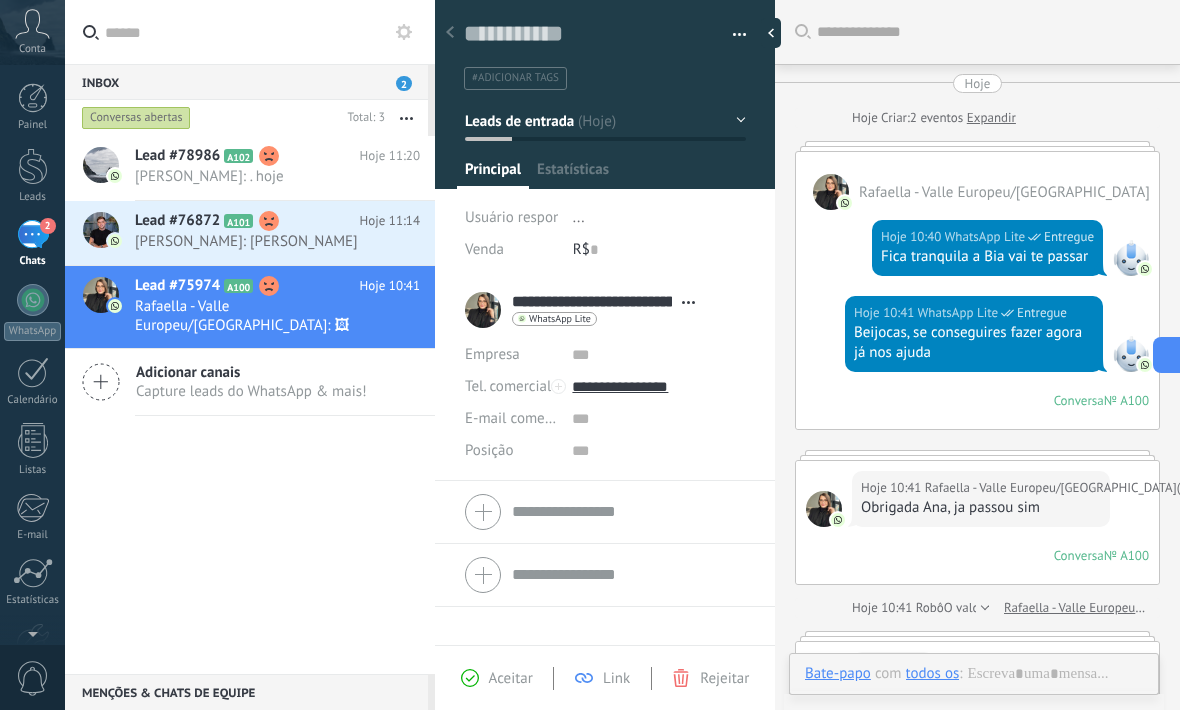 scroll, scrollTop: 472, scrollLeft: 0, axis: vertical 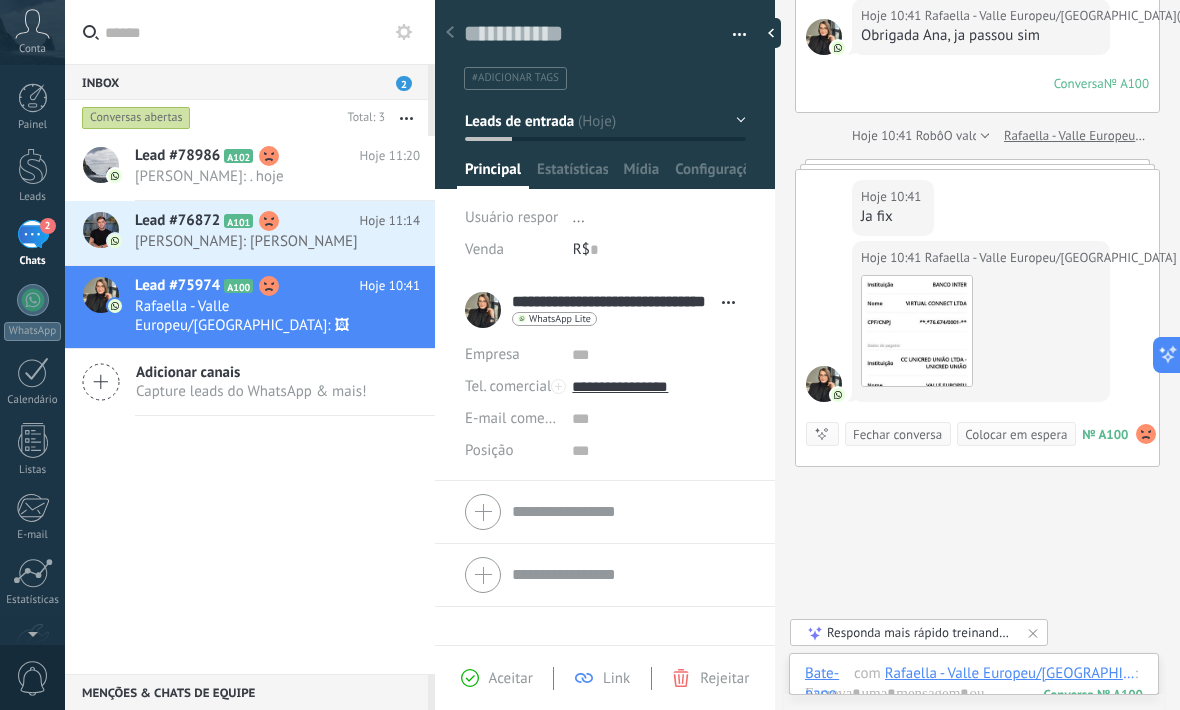 click on "2" at bounding box center (33, 234) 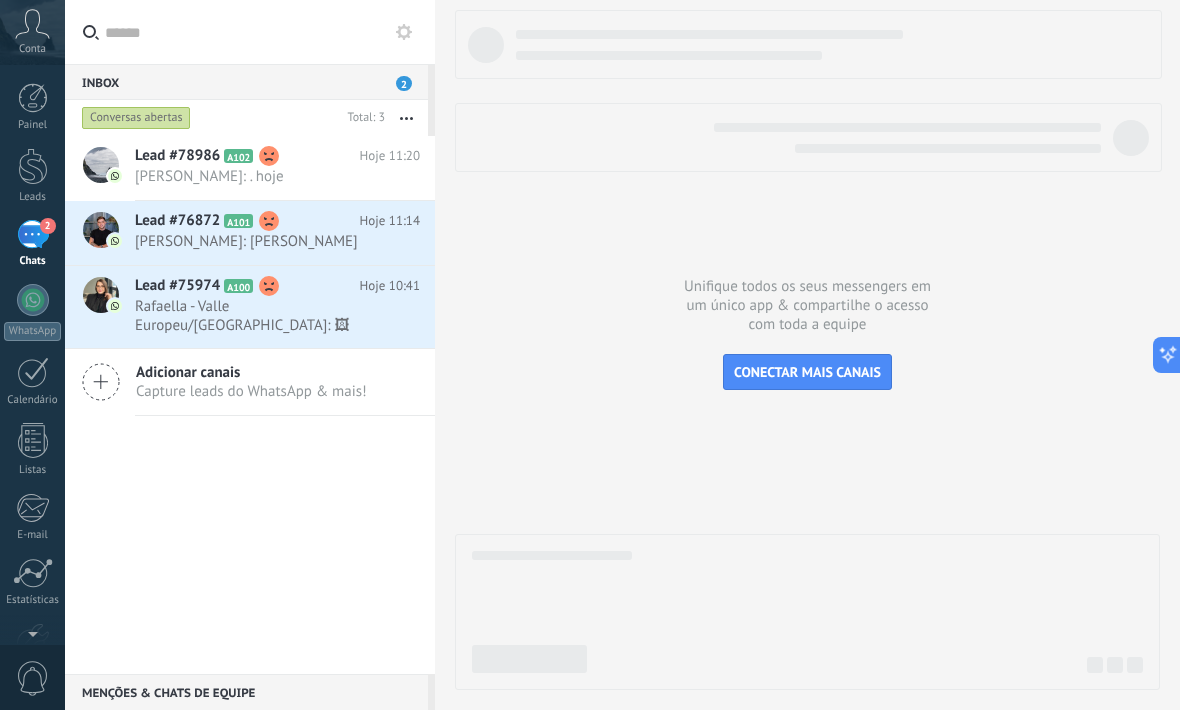 click at bounding box center [33, 166] 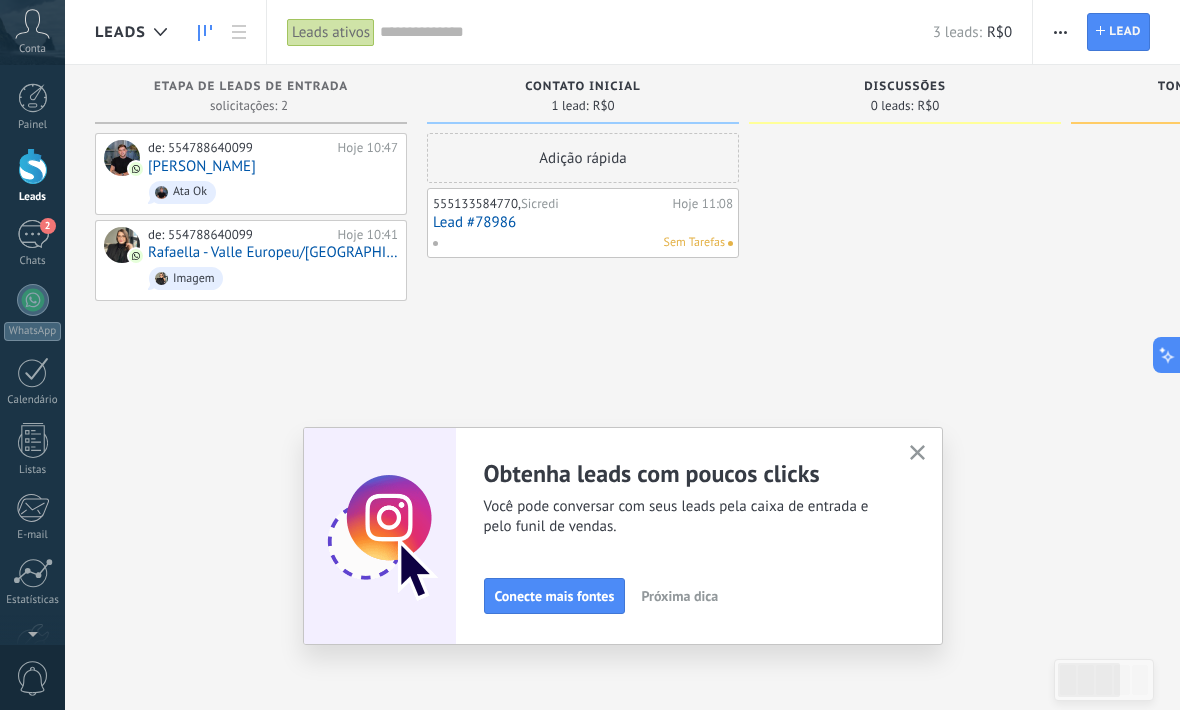 click on "de: 554788640099 Hoje 10:47 [PERSON_NAME] Ata Ok" at bounding box center (273, 174) 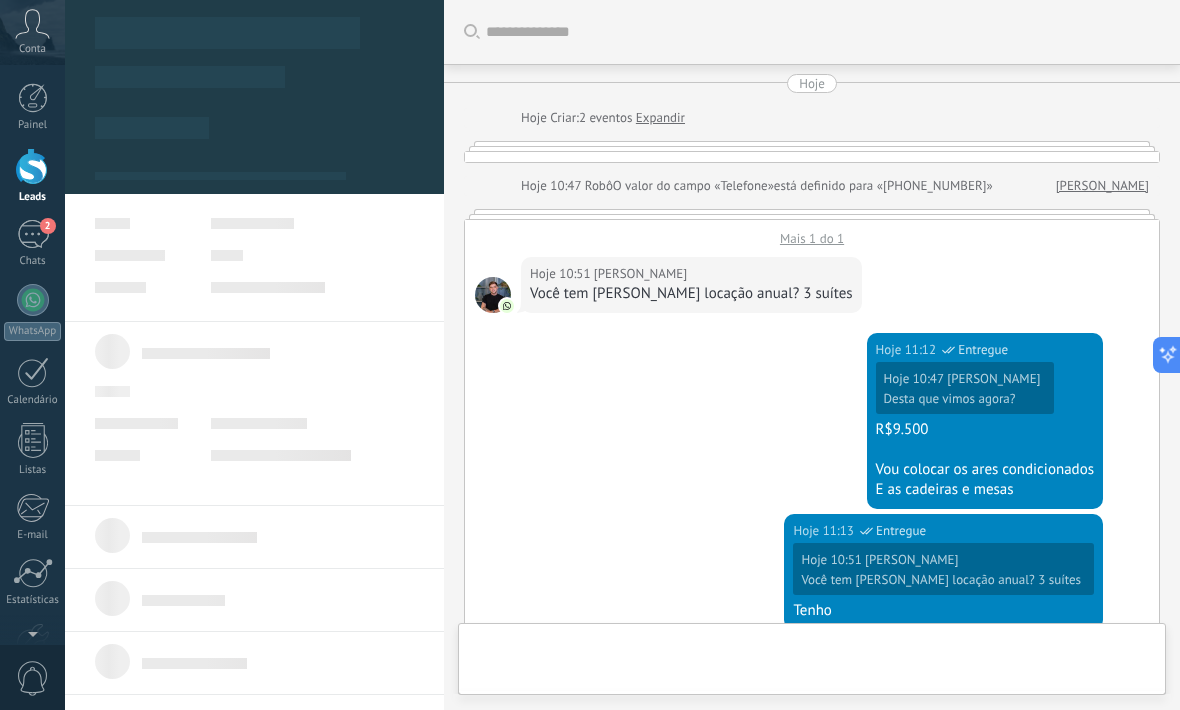 scroll, scrollTop: 805, scrollLeft: 0, axis: vertical 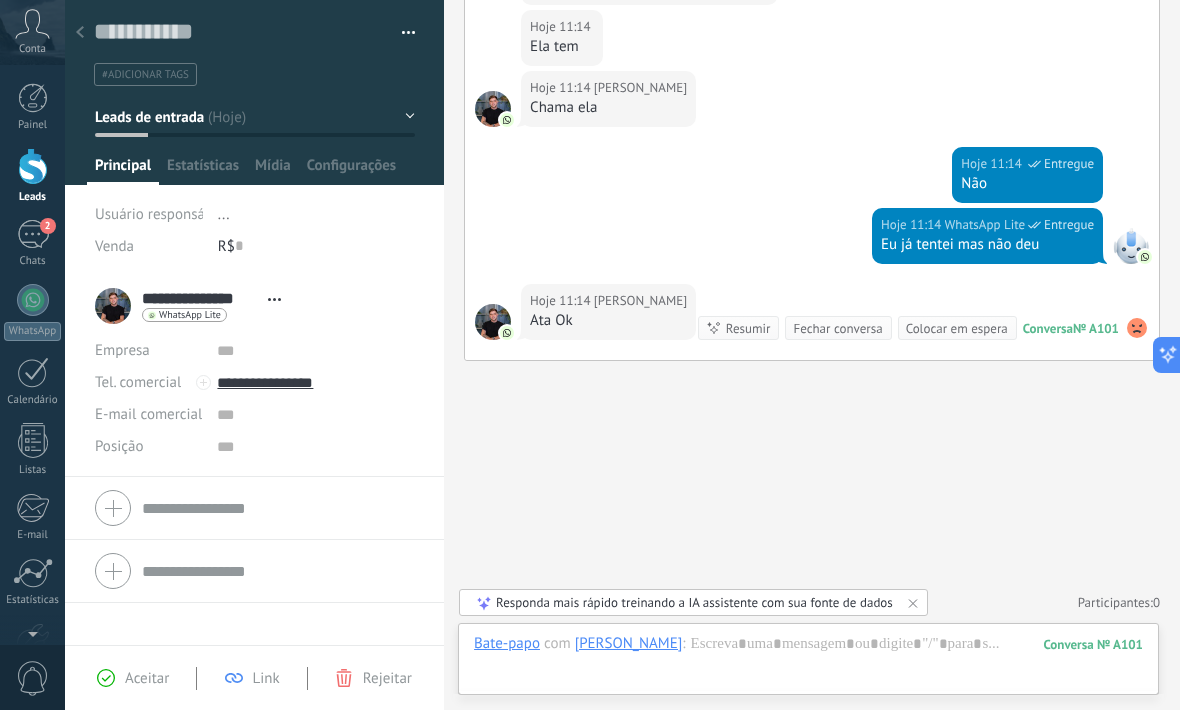 click at bounding box center [1131, 246] 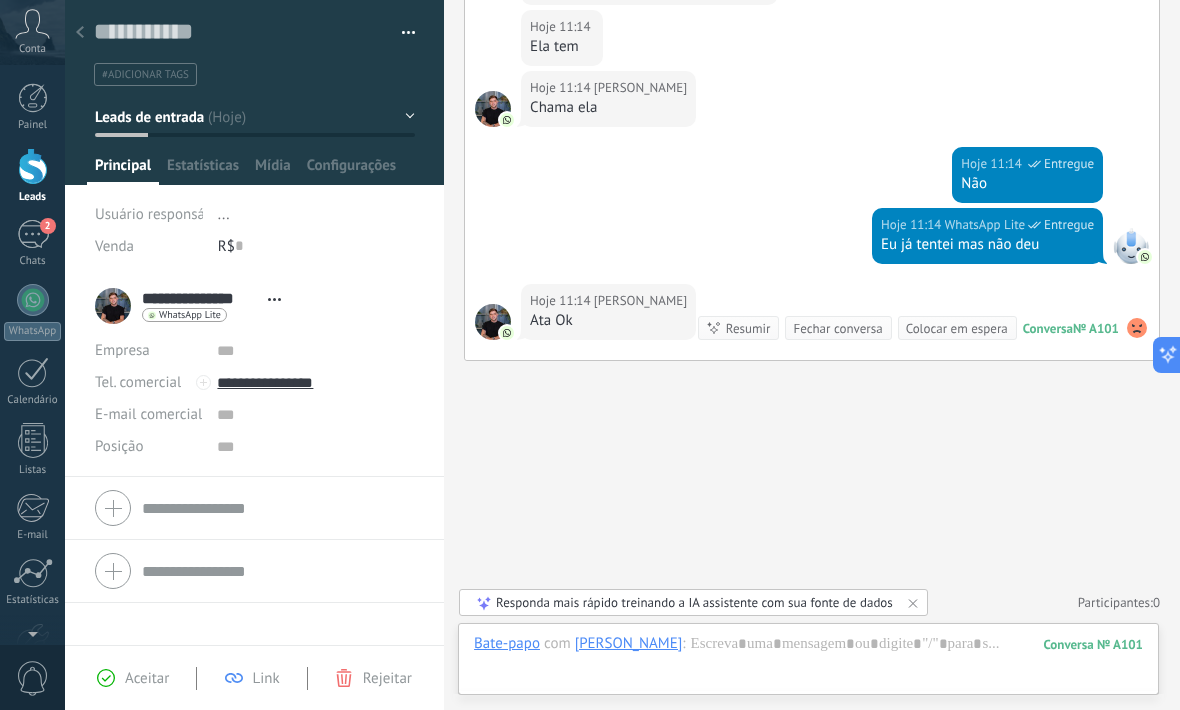 click at bounding box center [1145, 257] 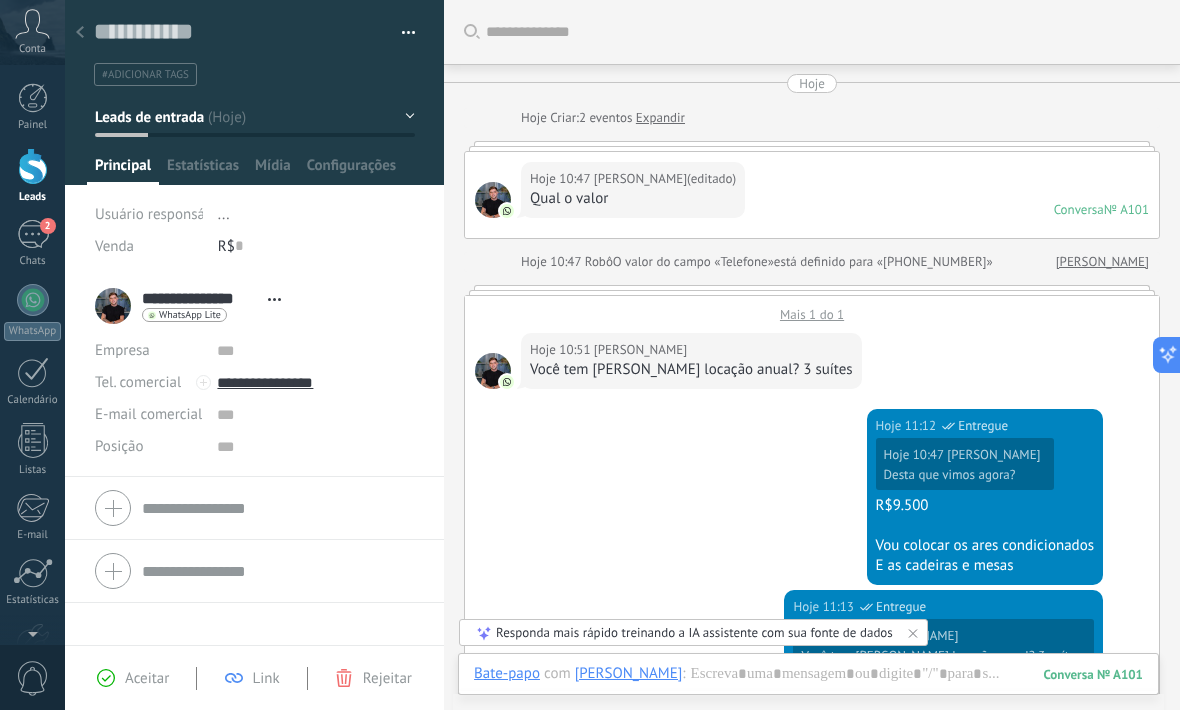 scroll, scrollTop: 0, scrollLeft: 0, axis: both 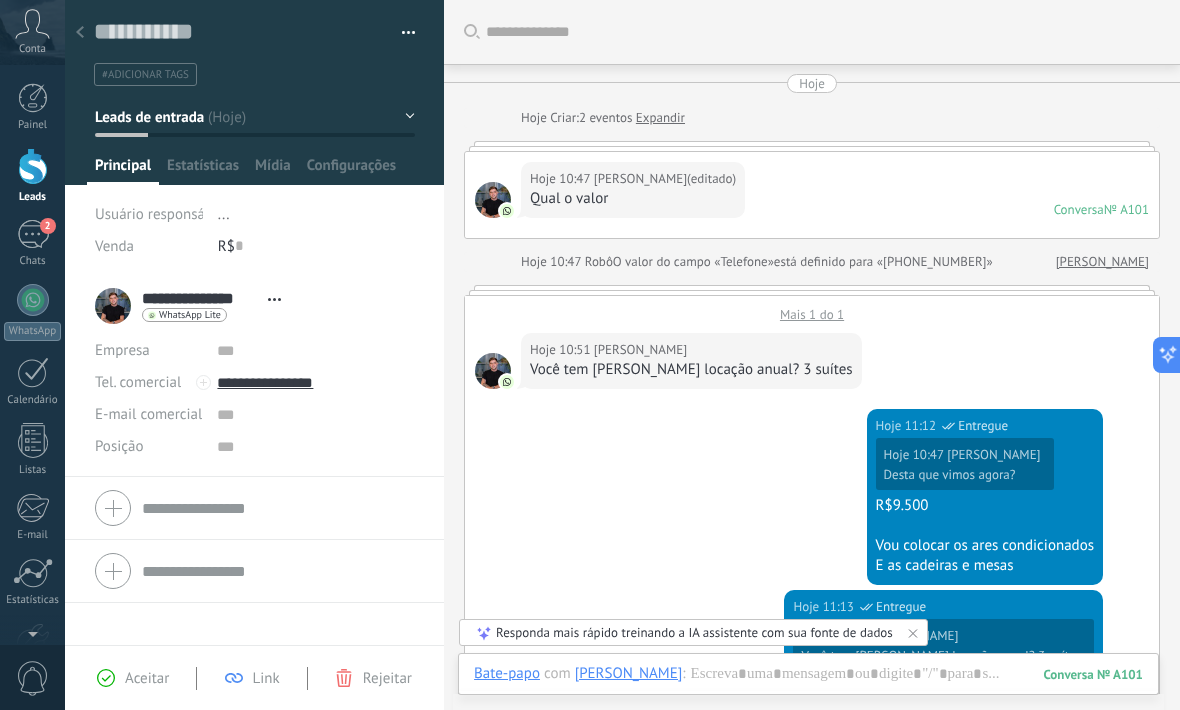 click at bounding box center (1167, 355) 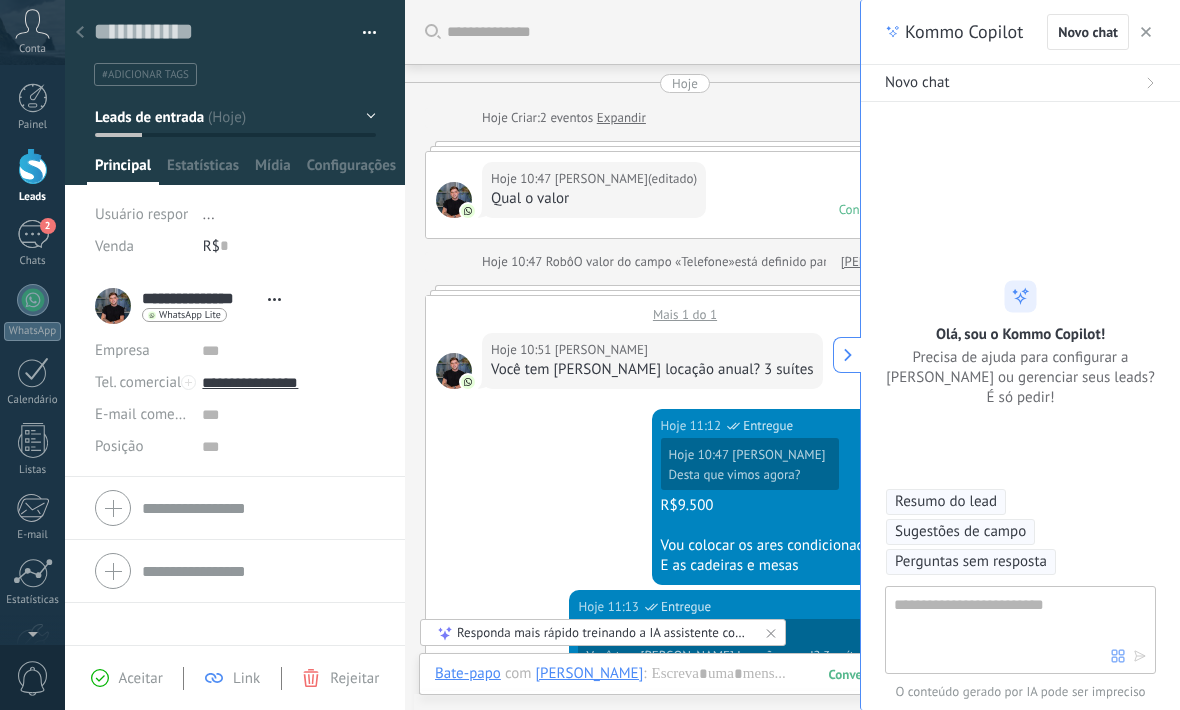 scroll, scrollTop: 30, scrollLeft: 0, axis: vertical 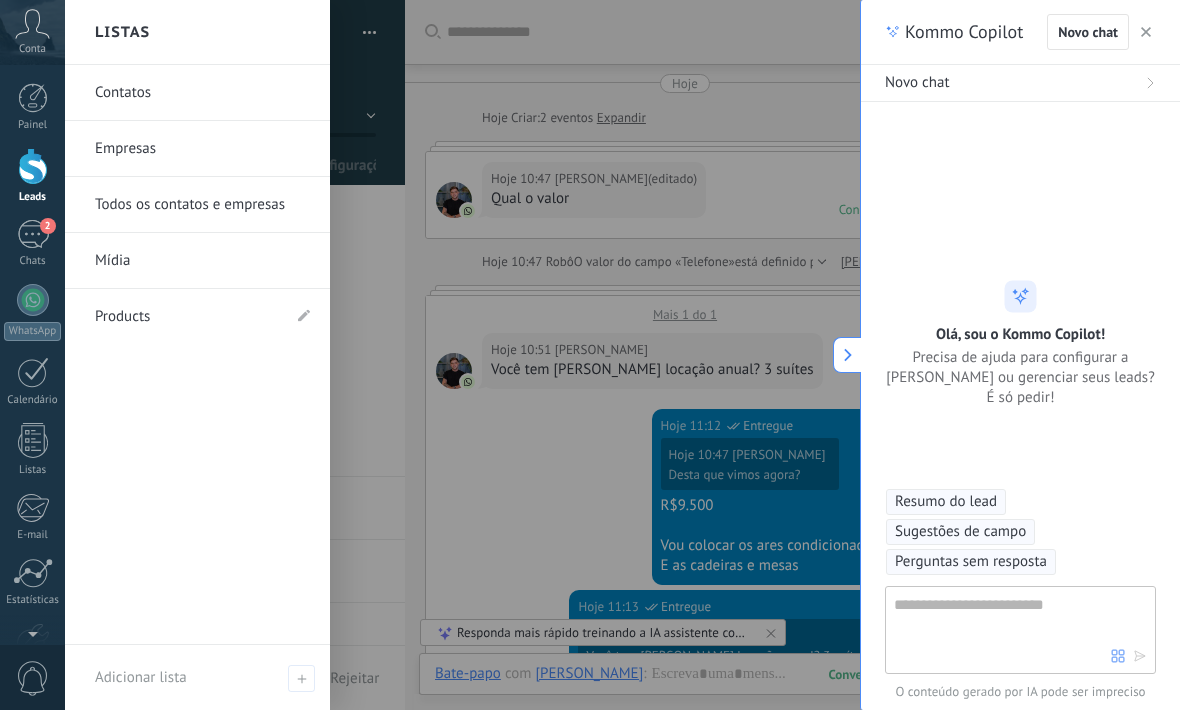 click on "Contatos" at bounding box center (202, 93) 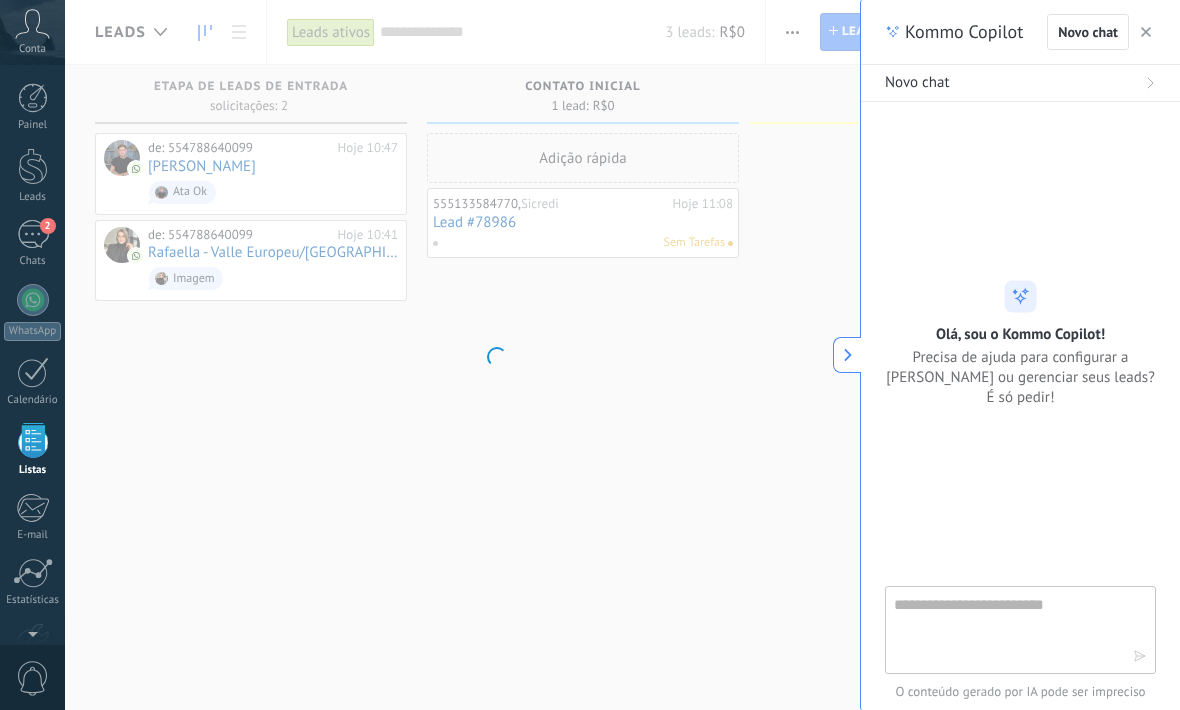 scroll, scrollTop: 52, scrollLeft: 0, axis: vertical 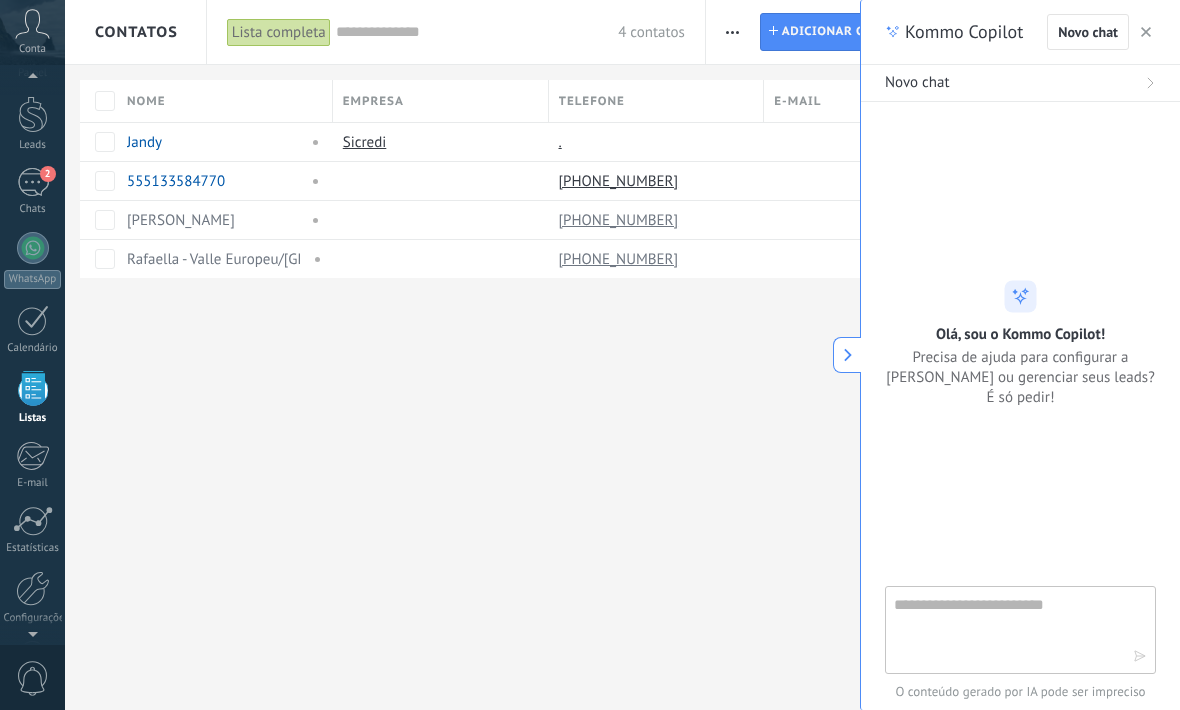 click at bounding box center (33, 114) 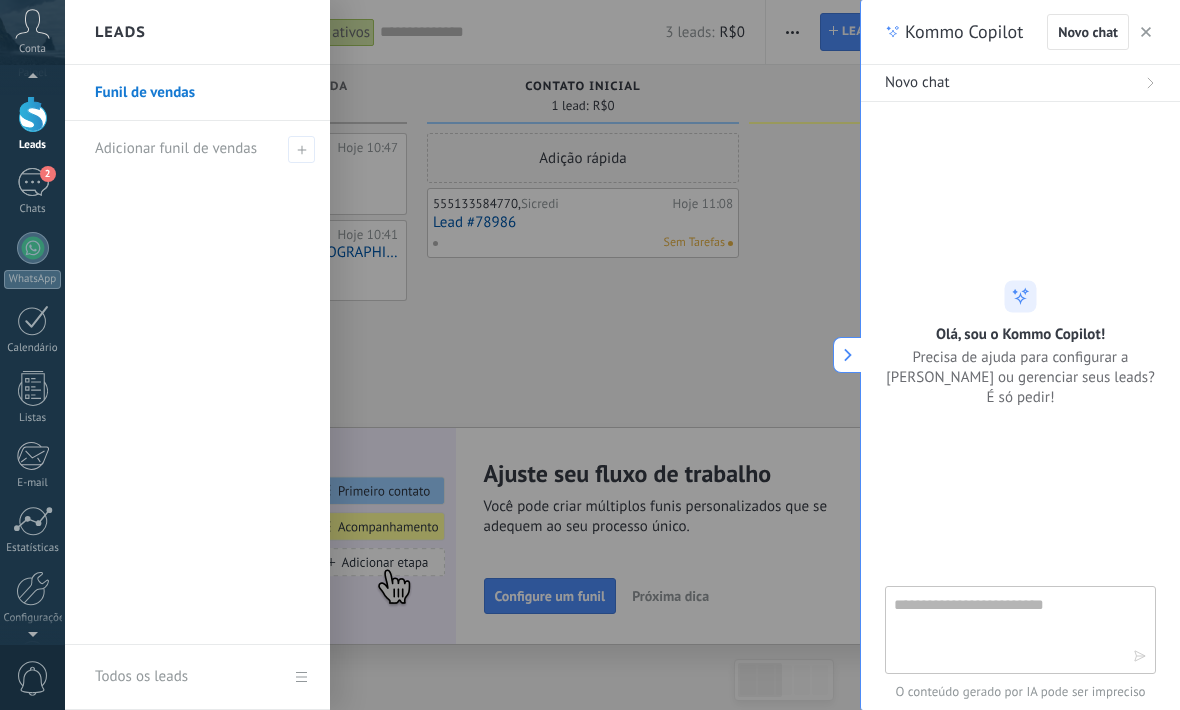 click 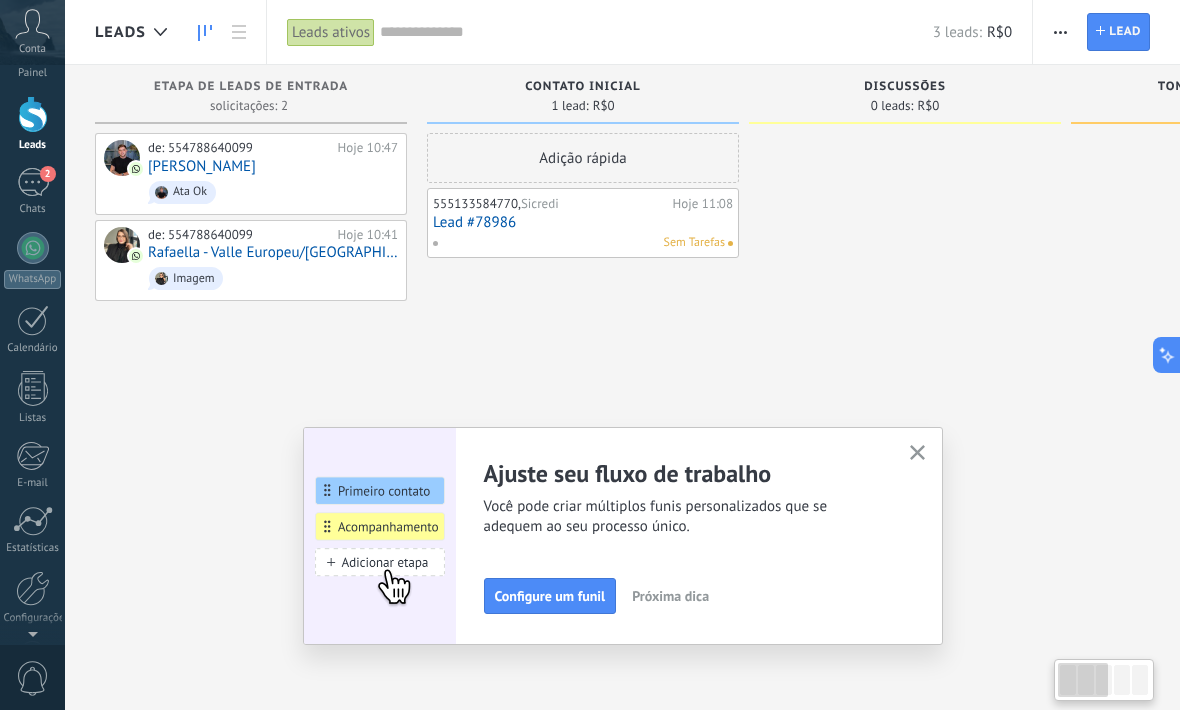 scroll, scrollTop: 30, scrollLeft: 0, axis: vertical 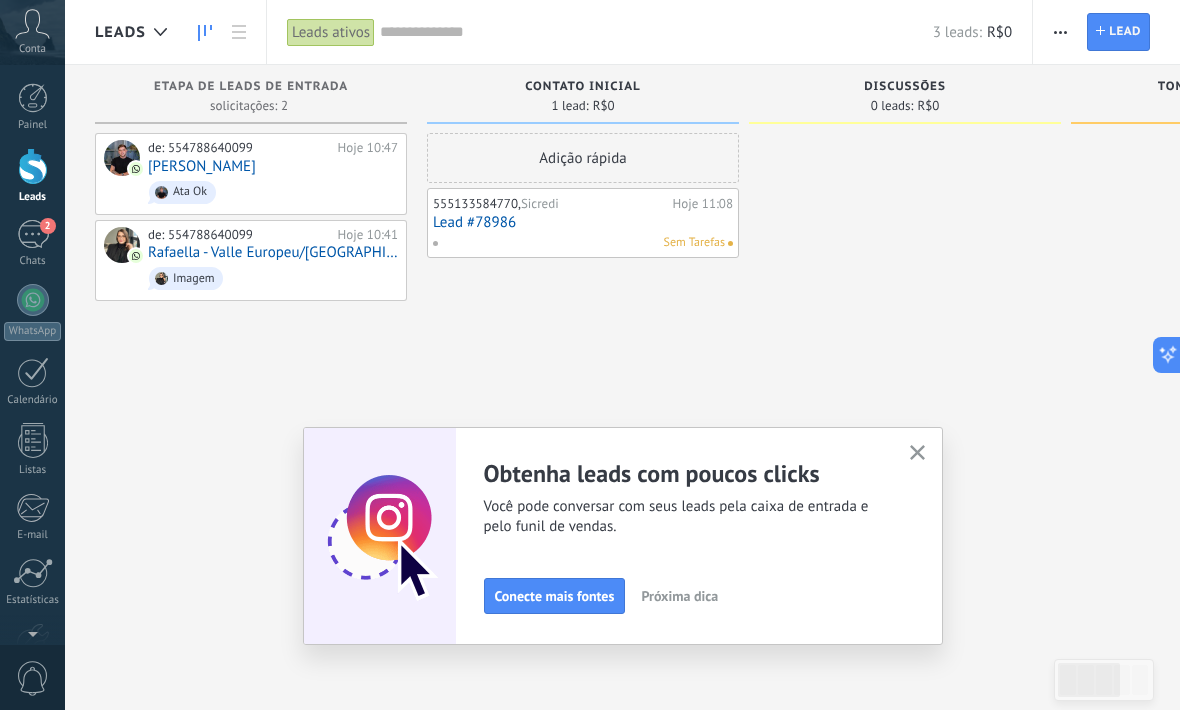 click on "Conta" at bounding box center [32, 49] 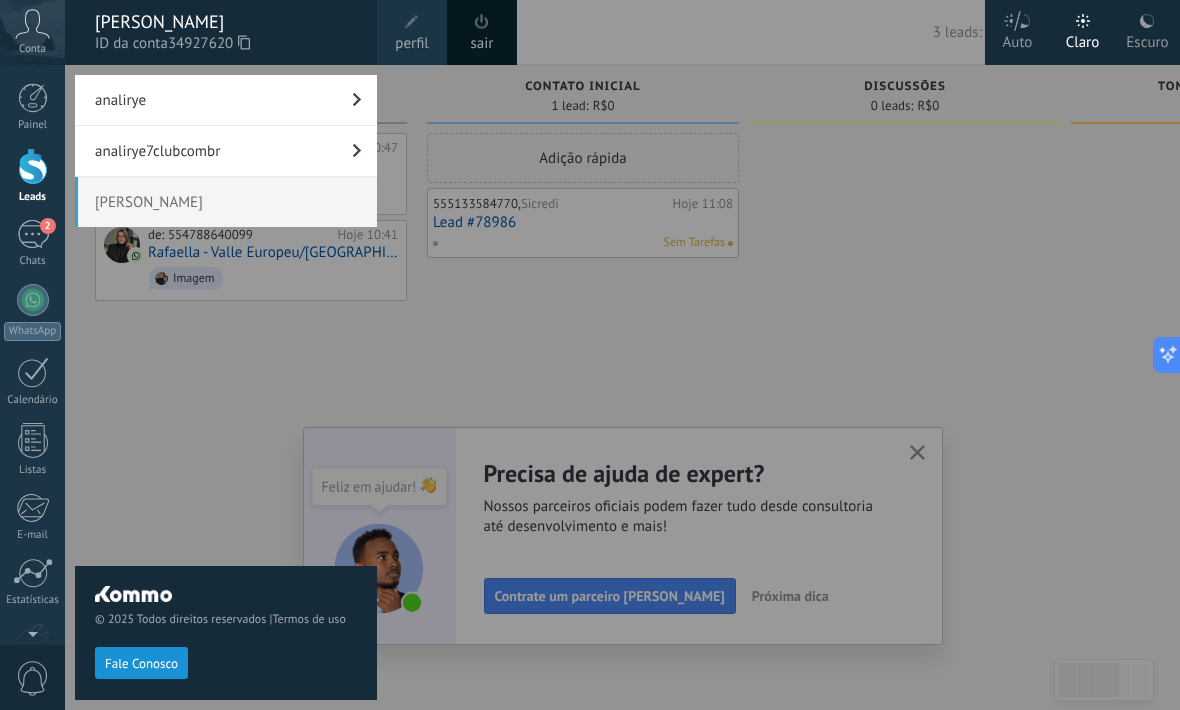 click on "analirye
analirye7clubcombr
[PERSON_NAME]" at bounding box center [226, 397] 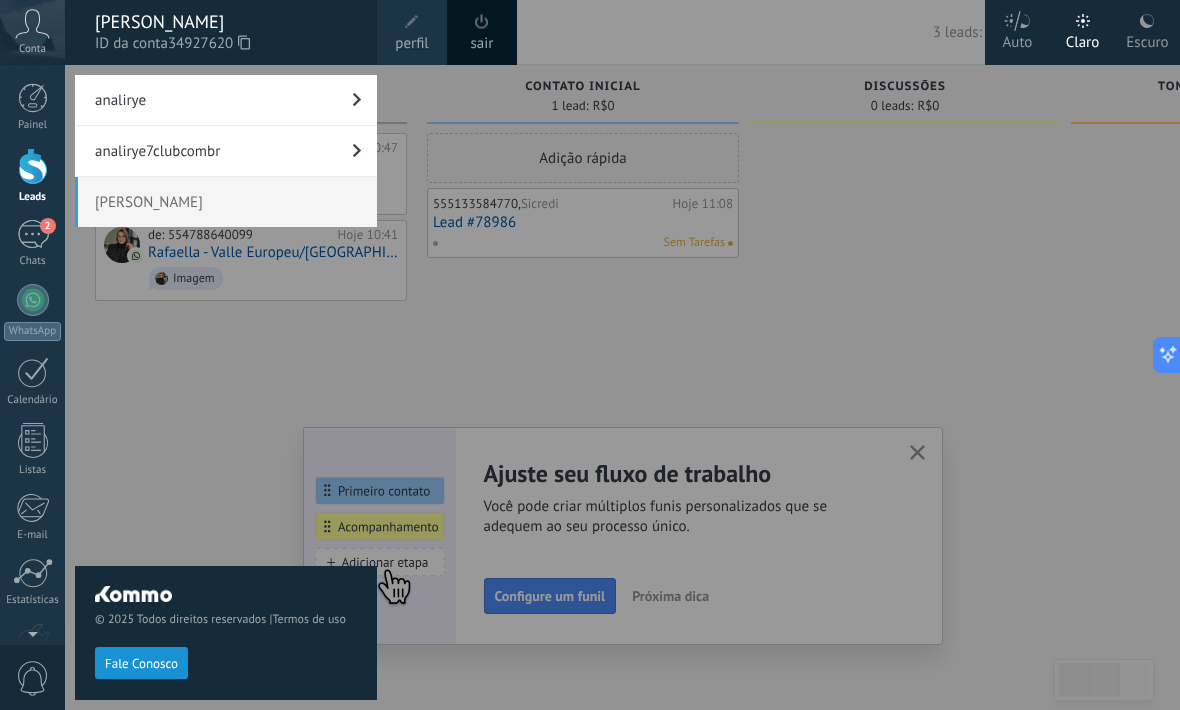 click at bounding box center (33, 440) 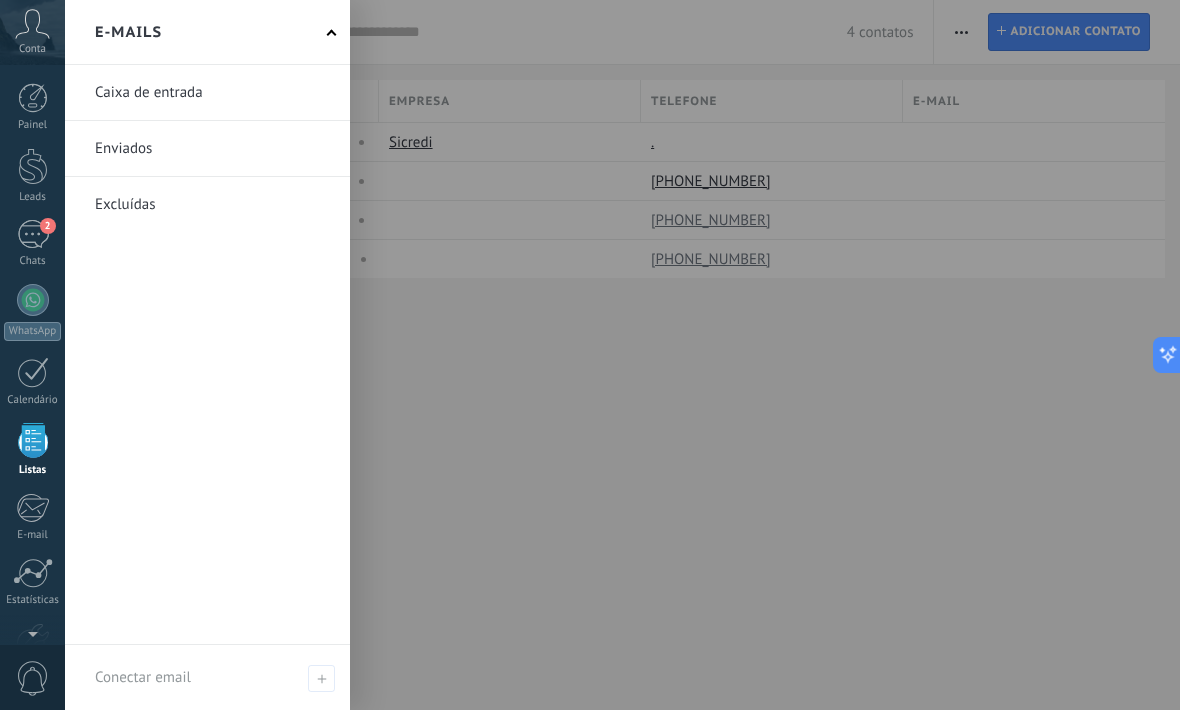 click at bounding box center (32, 508) 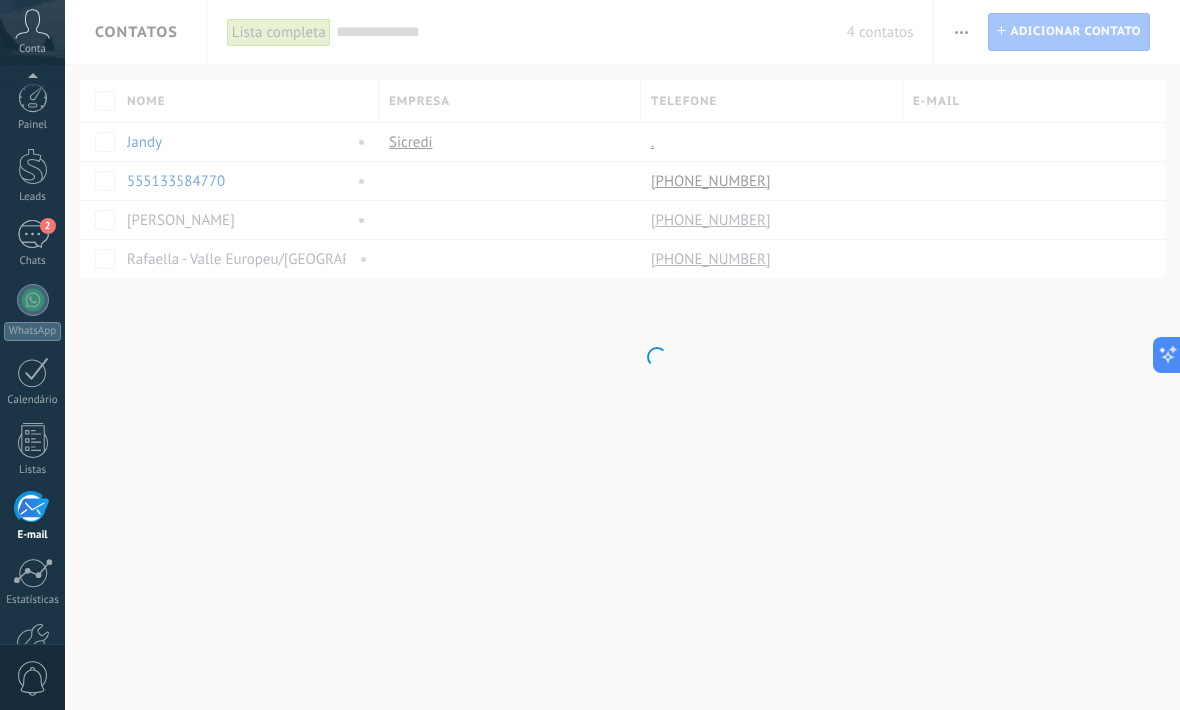 scroll, scrollTop: 122, scrollLeft: 0, axis: vertical 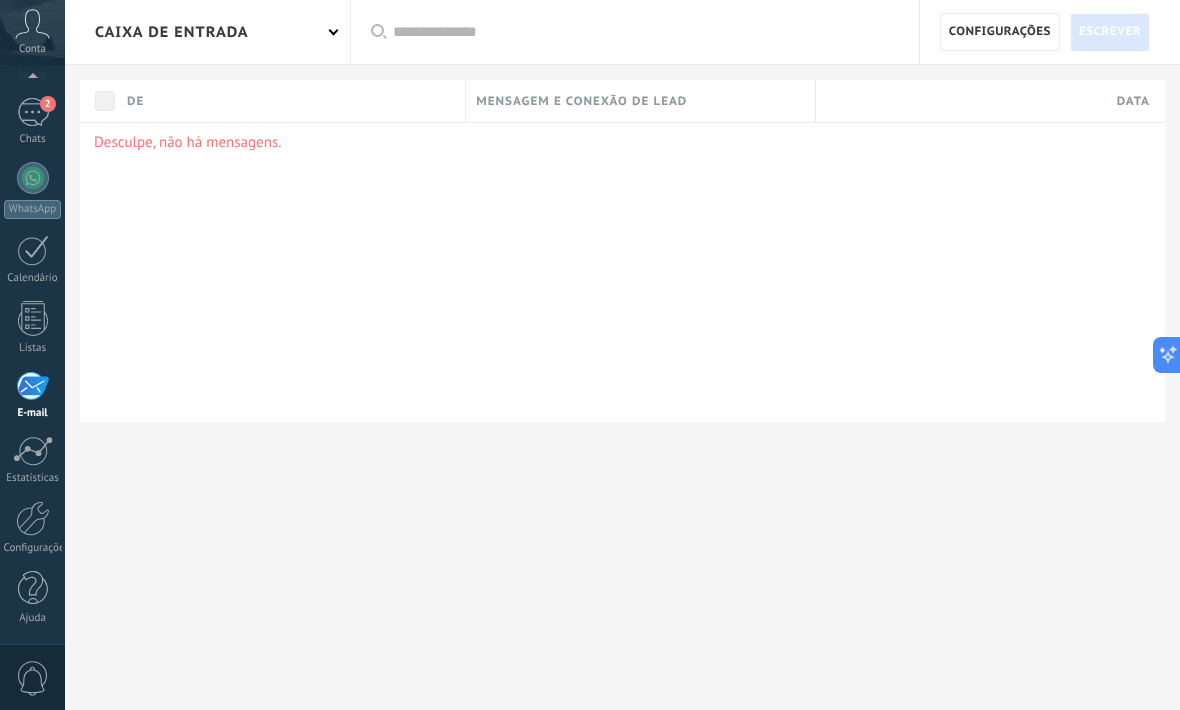 click at bounding box center [33, 451] 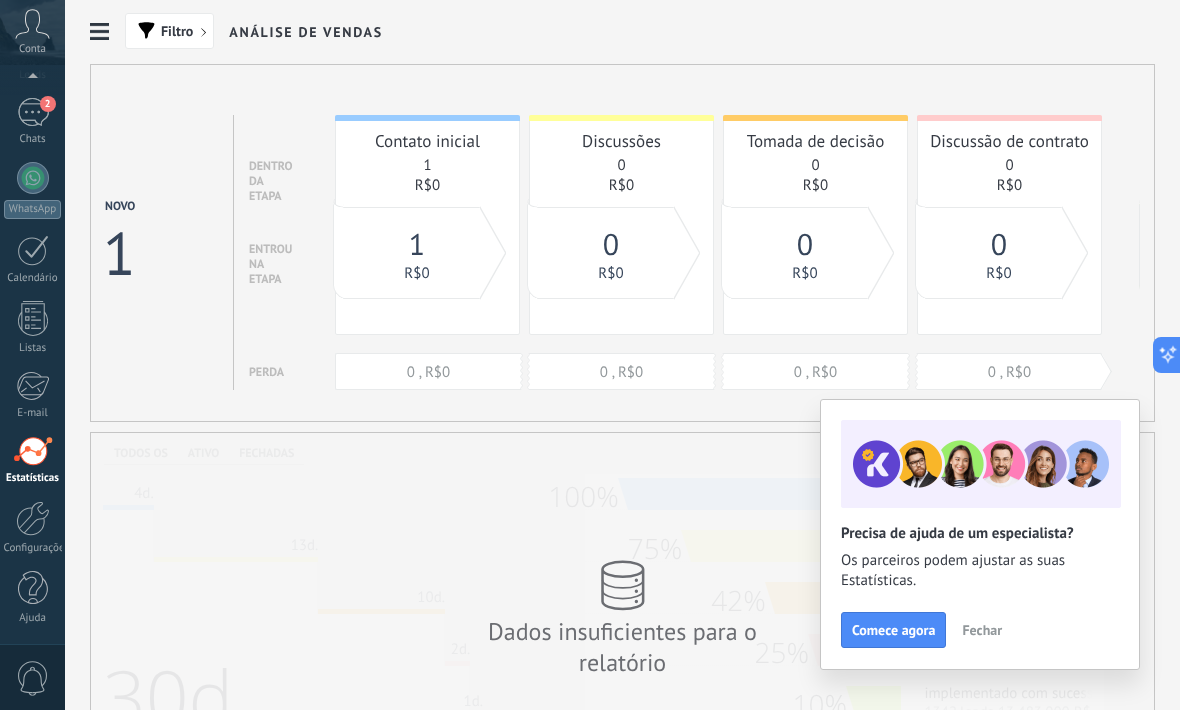click at bounding box center [33, 518] 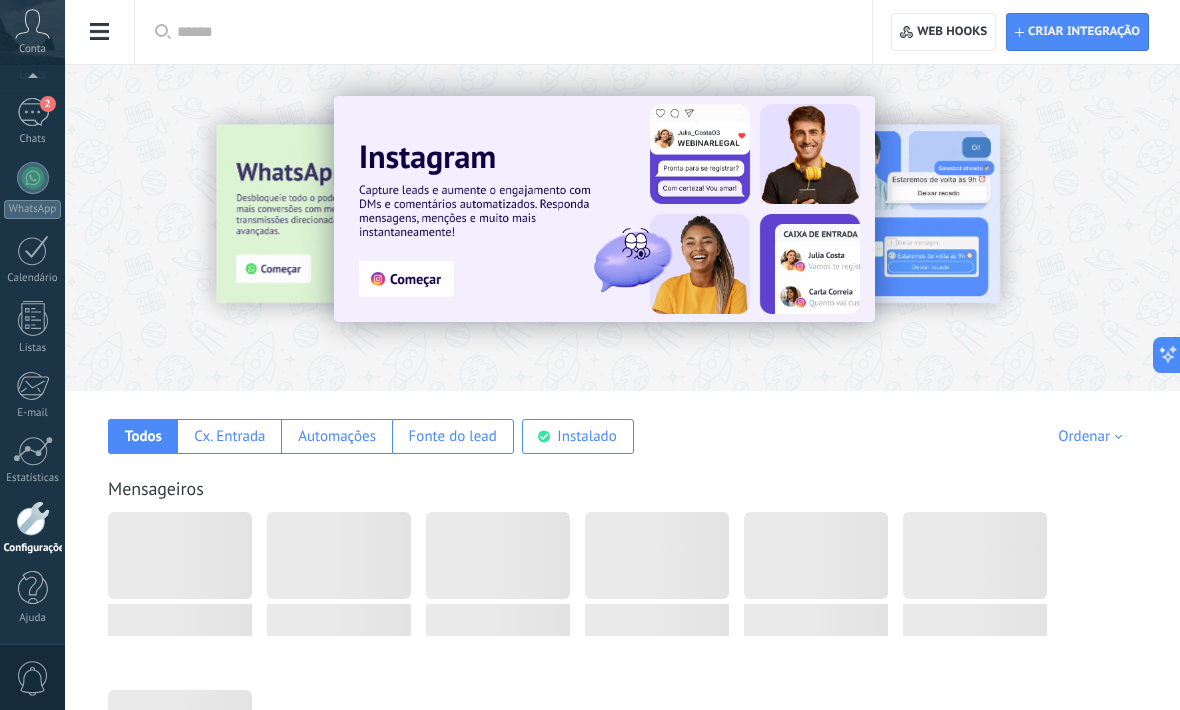 click at bounding box center (33, 588) 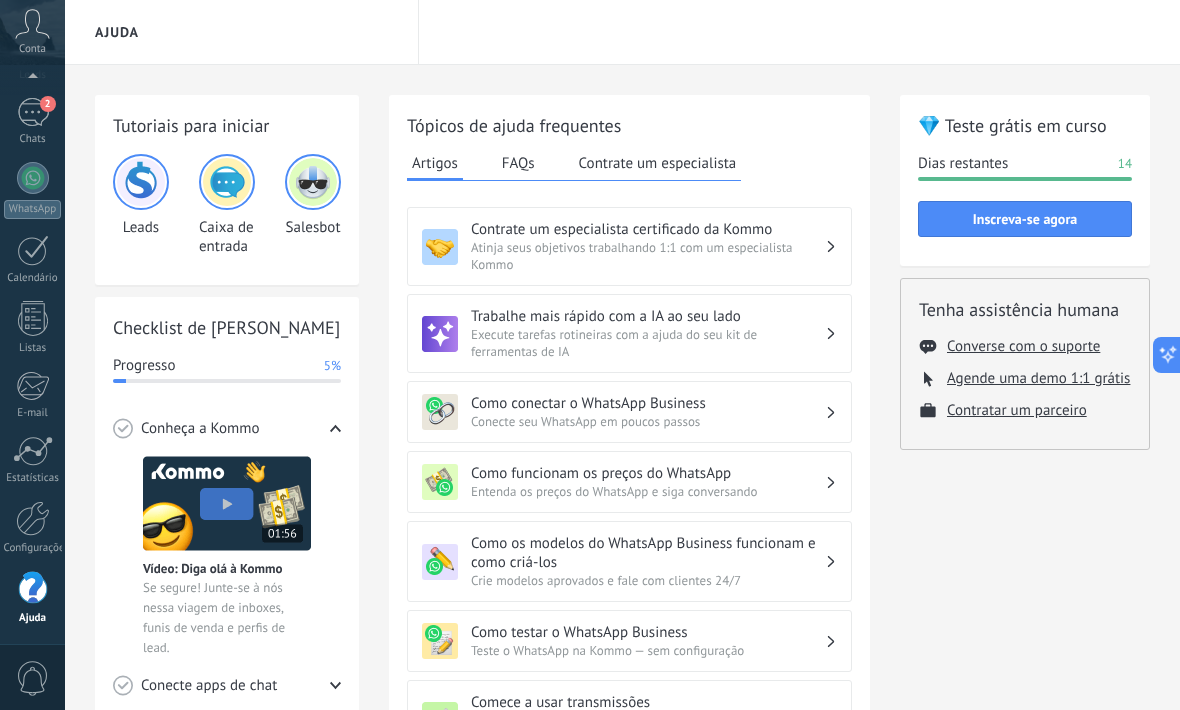 scroll, scrollTop: 1, scrollLeft: 0, axis: vertical 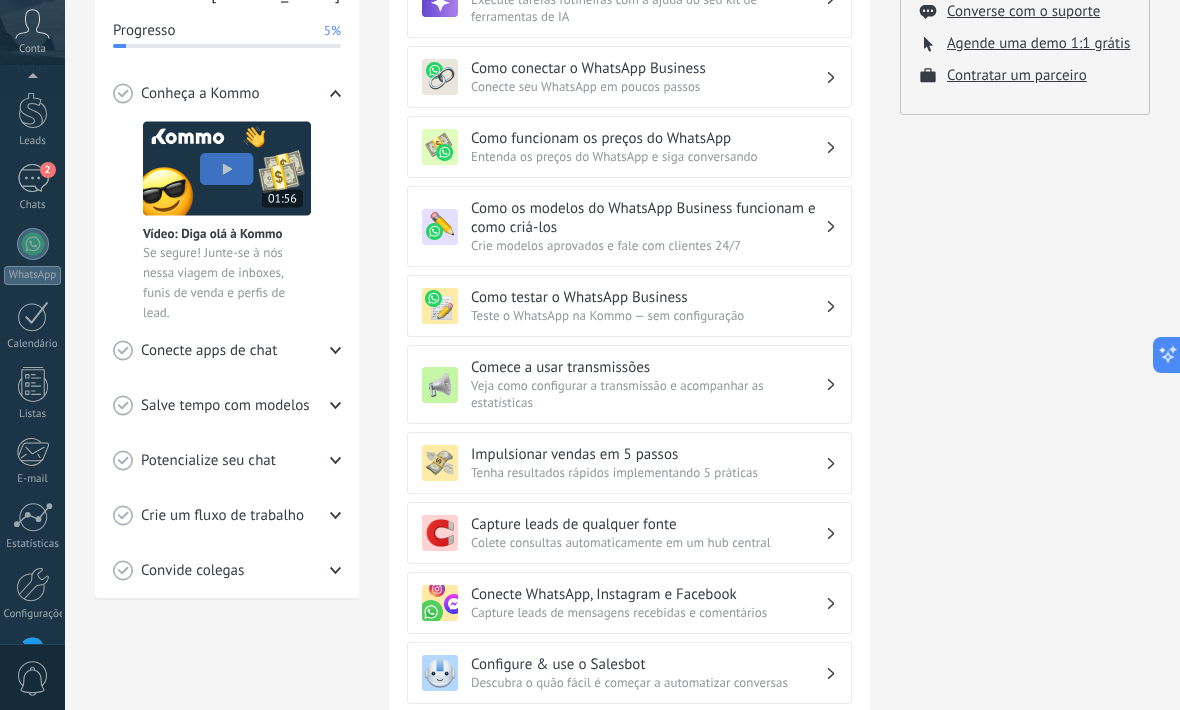 click at bounding box center [33, 584] 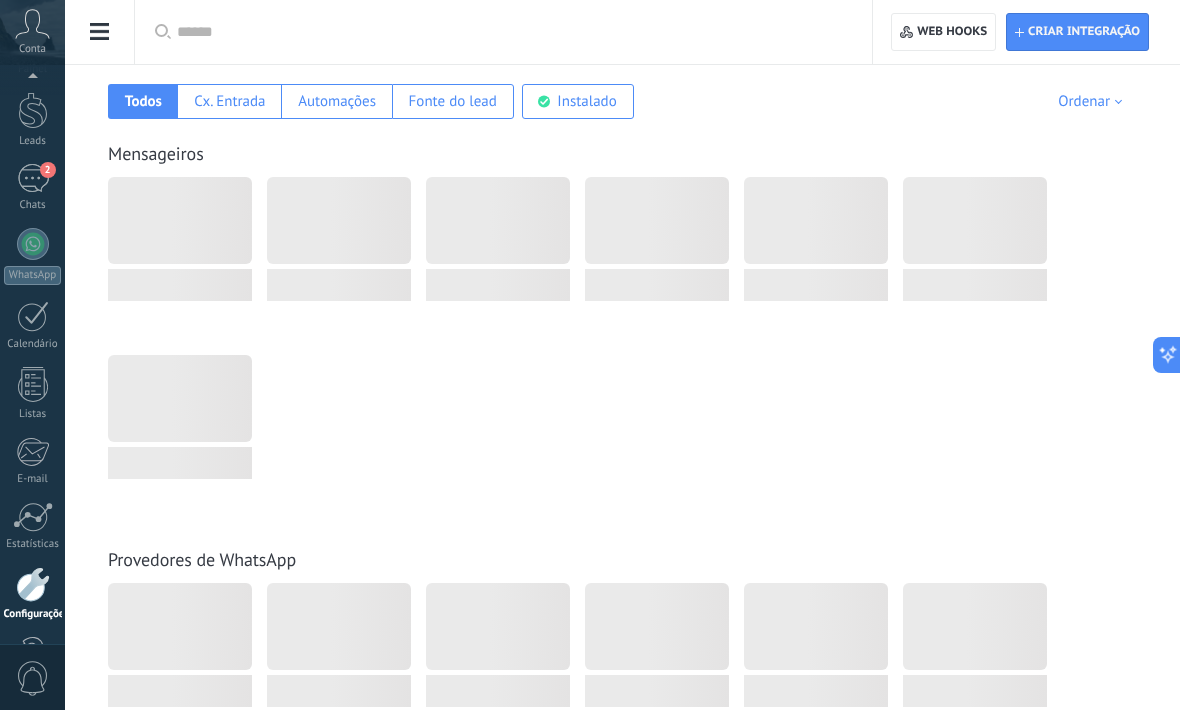 scroll, scrollTop: 0, scrollLeft: 0, axis: both 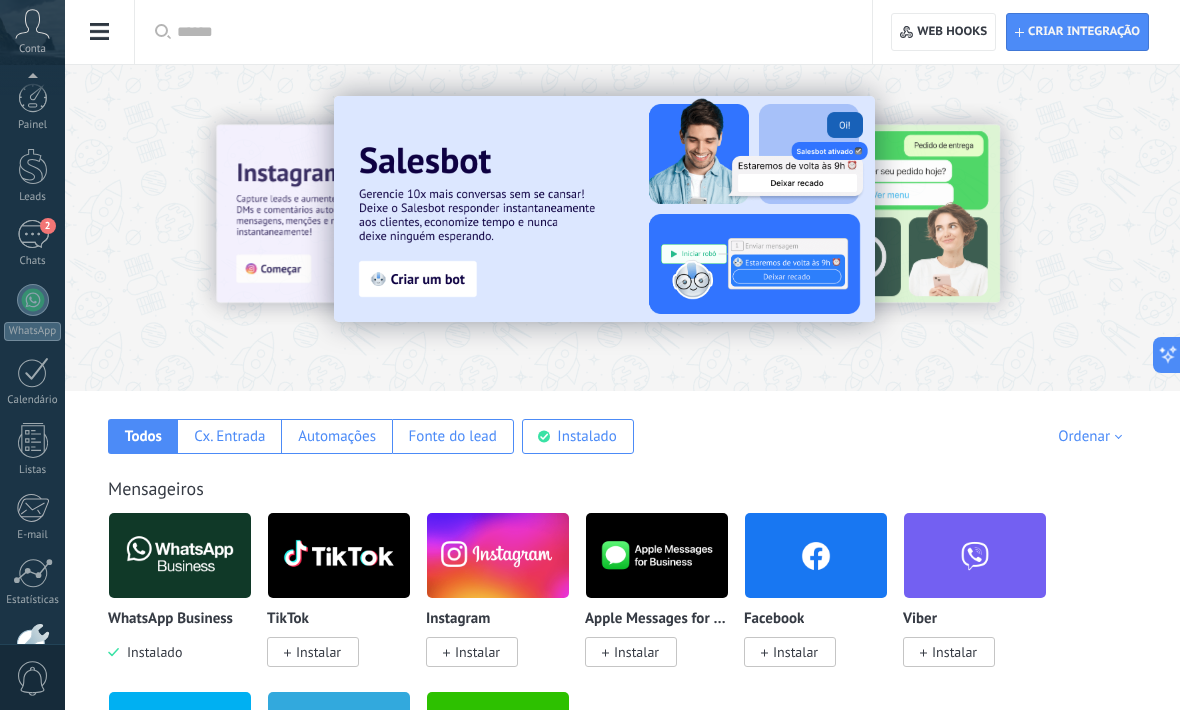 click on "2" at bounding box center [33, 234] 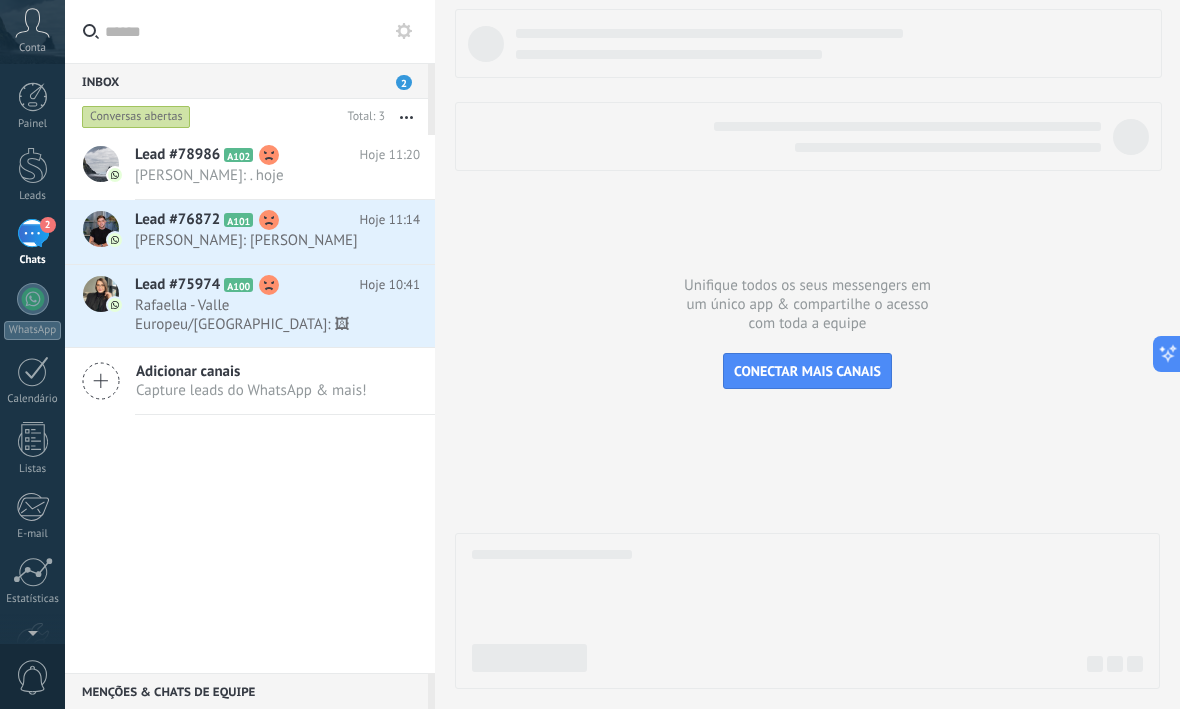 click on "Lead #78986" at bounding box center [177, 156] 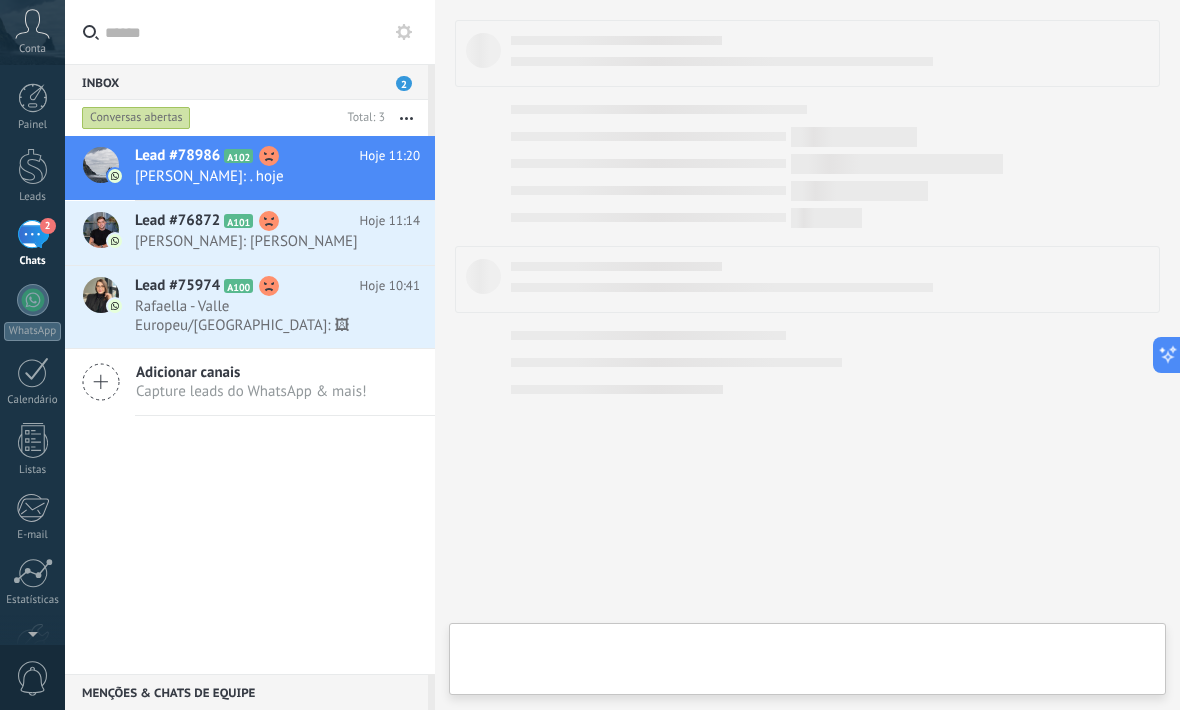 type on "***" 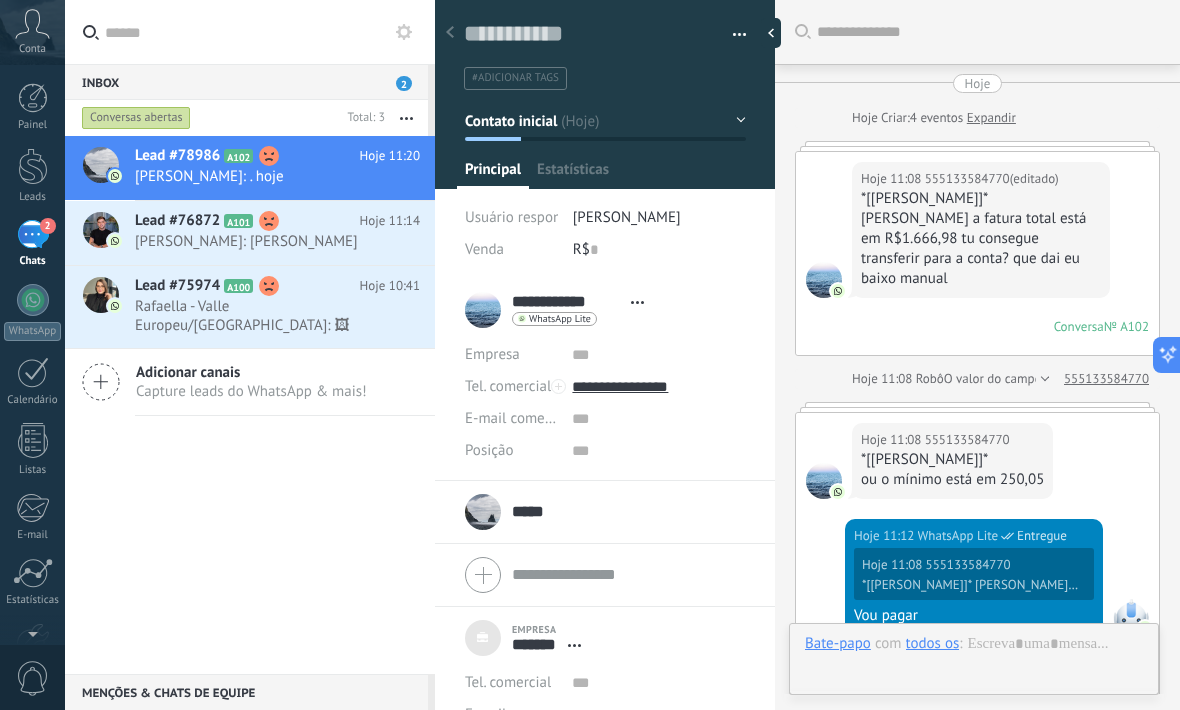 scroll, scrollTop: 20, scrollLeft: 0, axis: vertical 